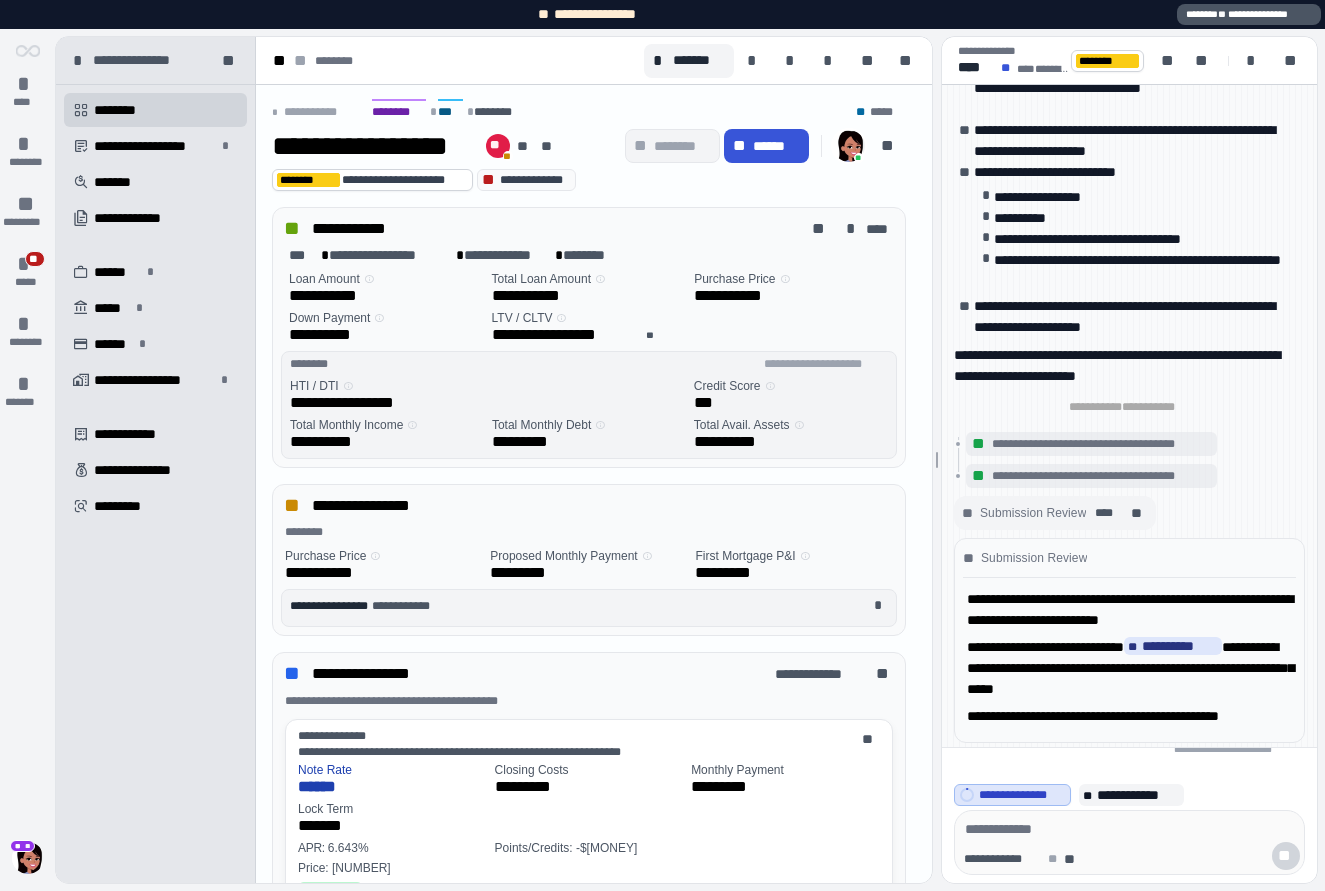 scroll, scrollTop: 0, scrollLeft: 0, axis: both 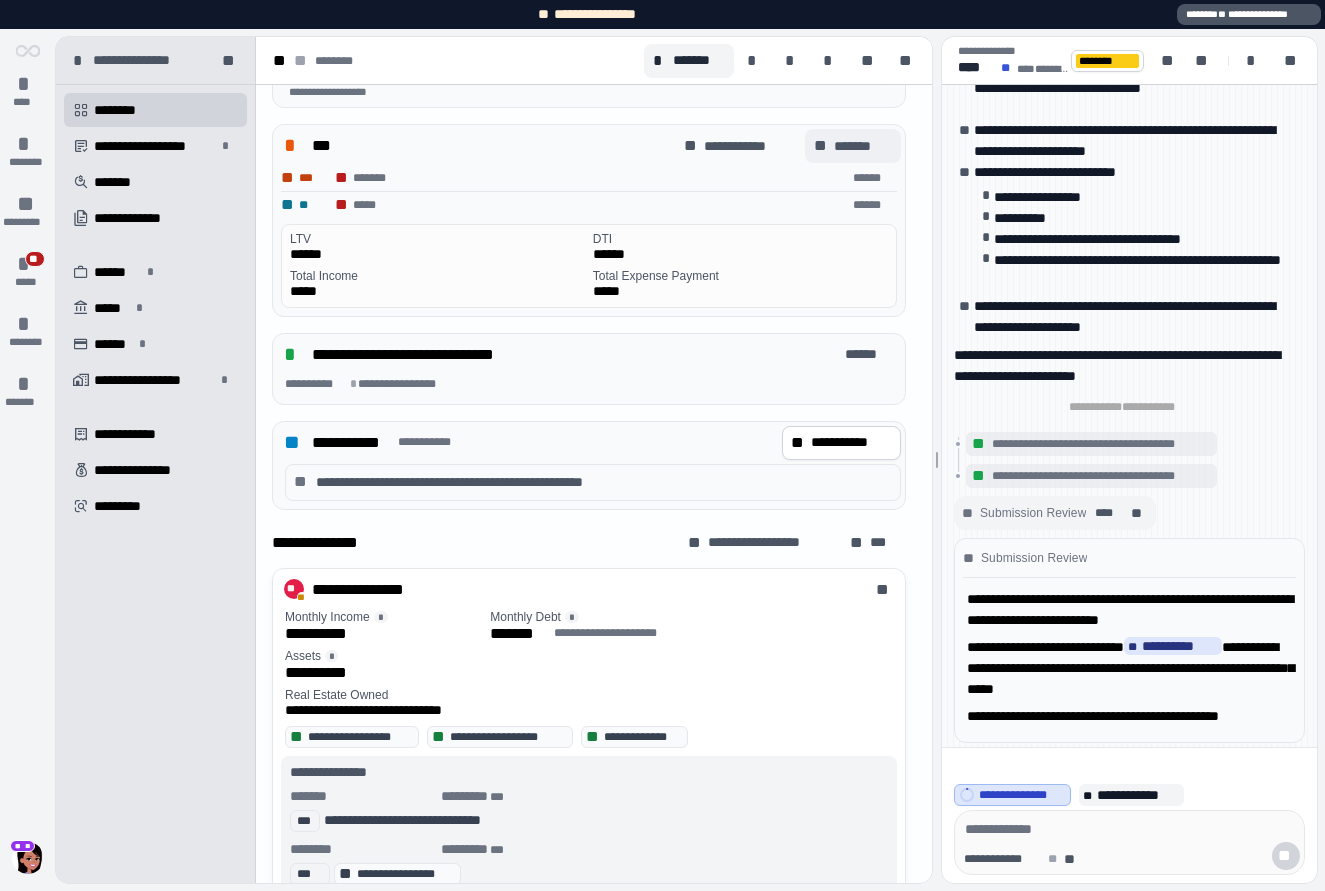 click on "*******" at bounding box center (863, 146) 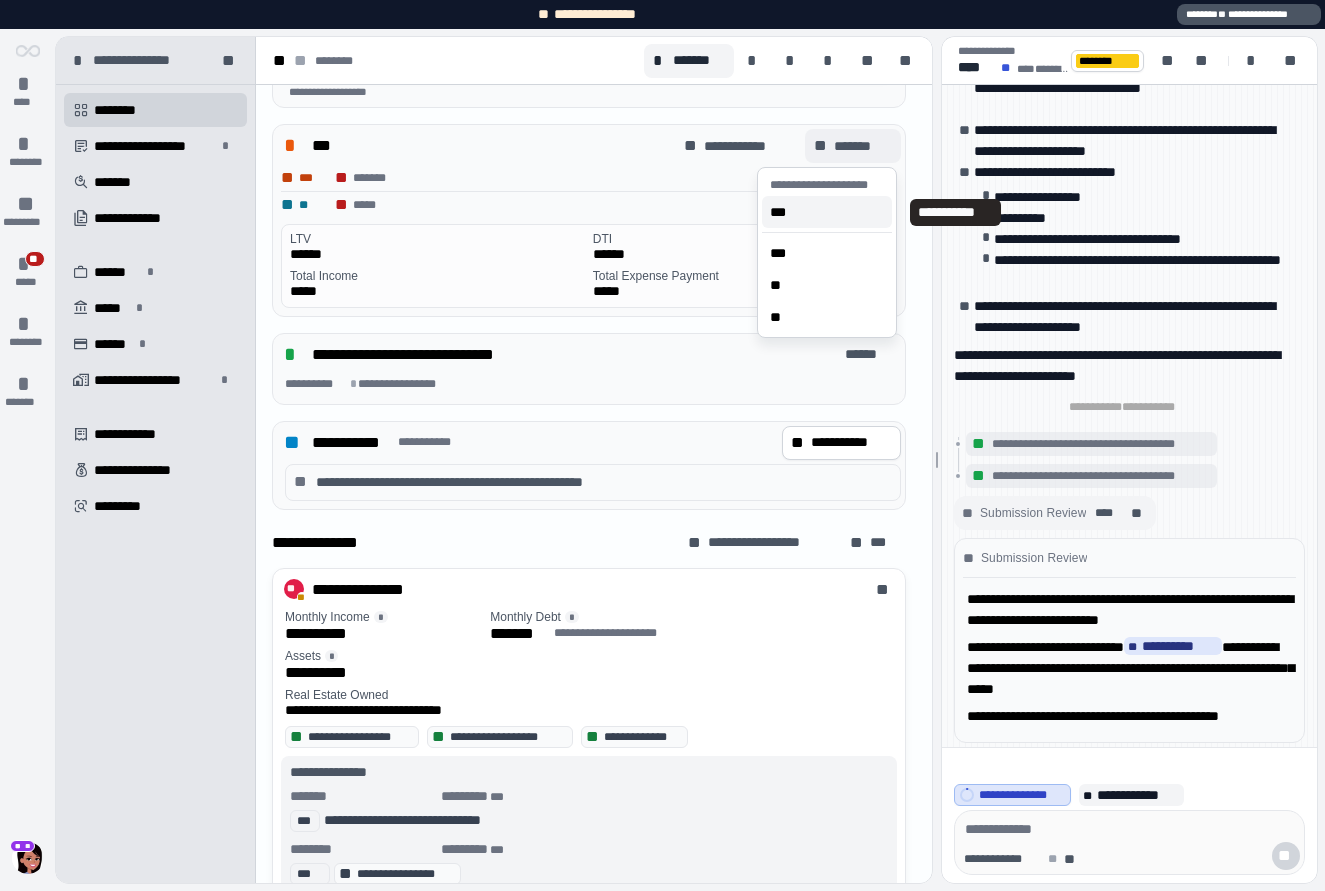 click on "***" at bounding box center [827, 212] 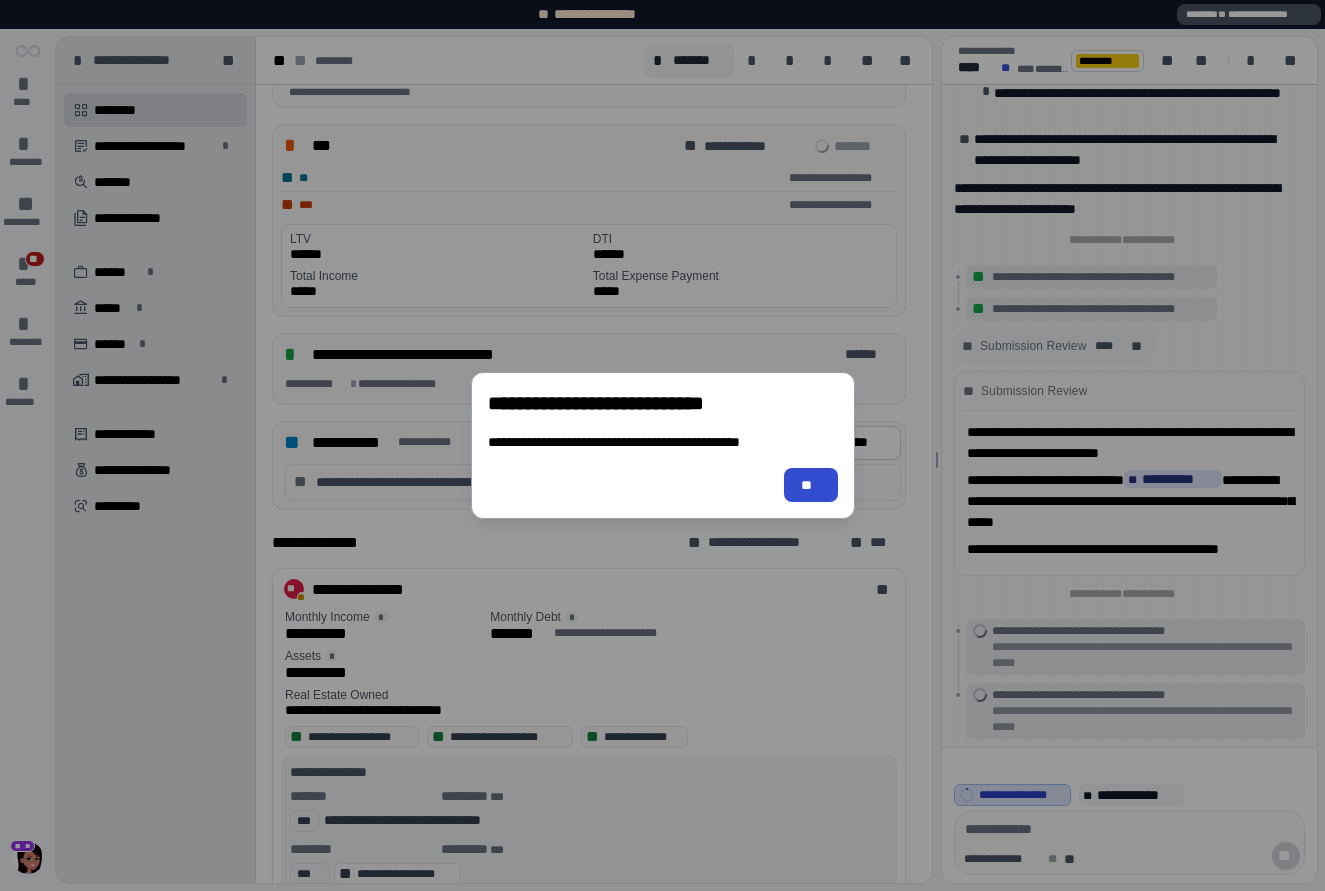 click on "**" at bounding box center [810, 485] 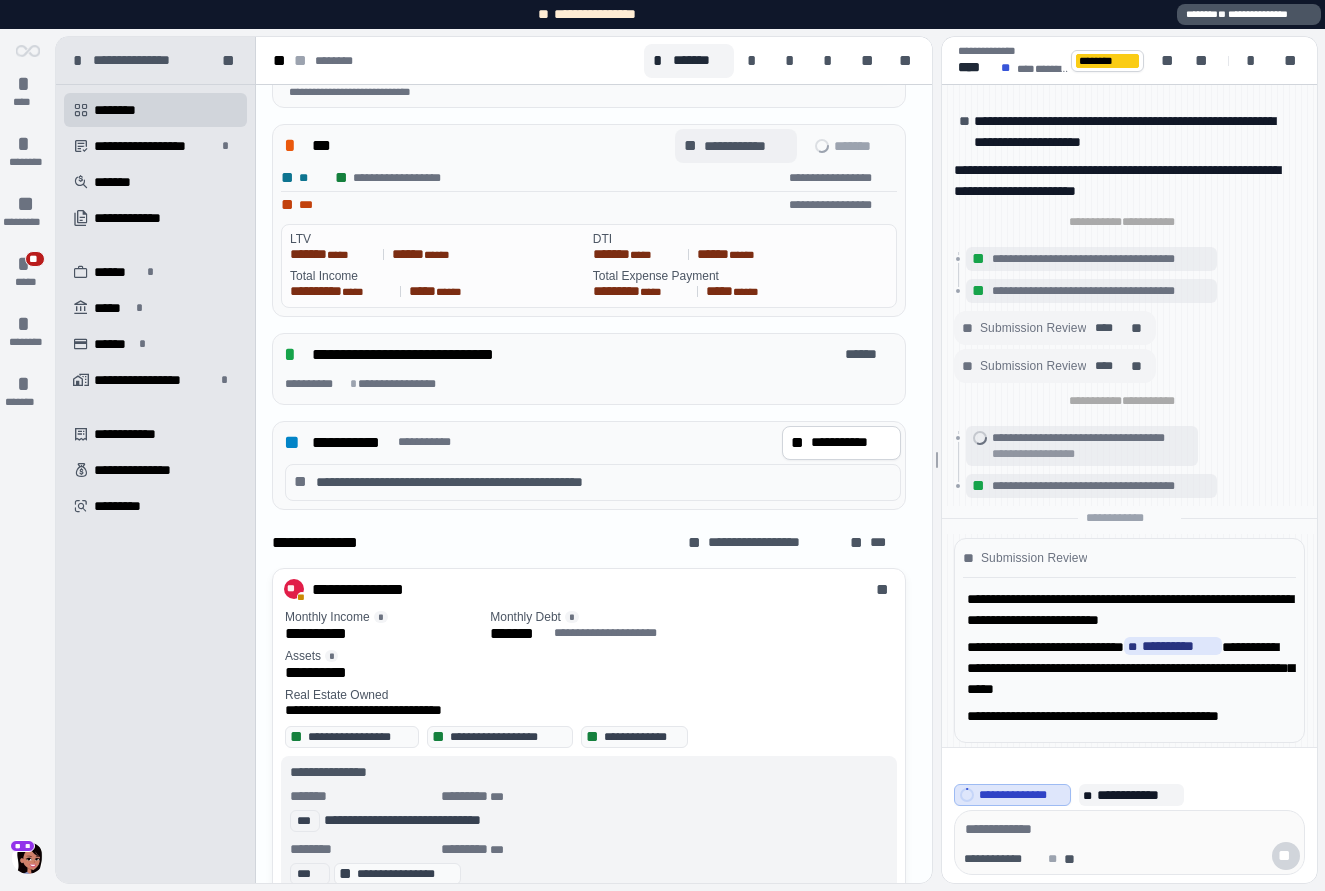 click on "**********" at bounding box center [746, 146] 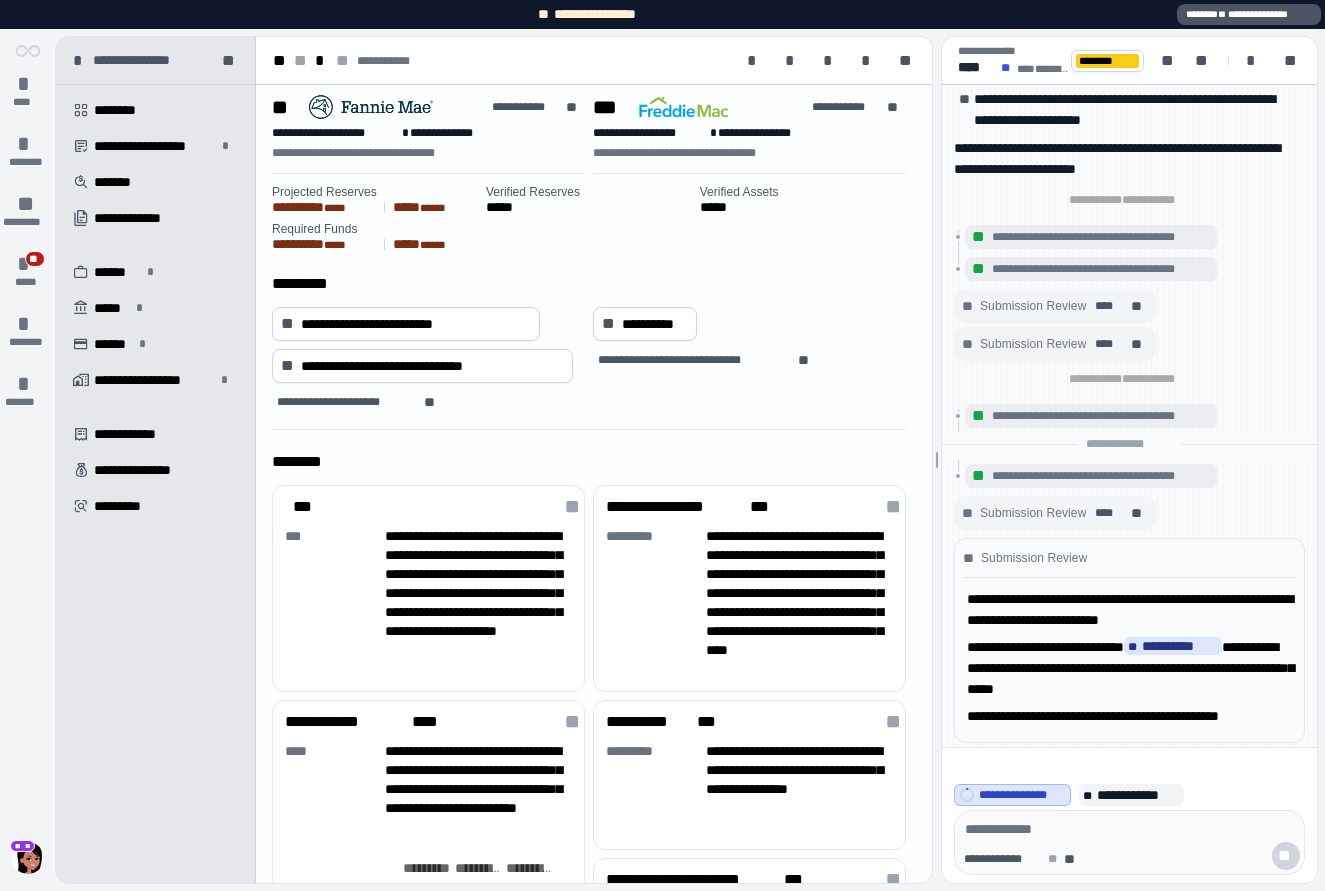scroll, scrollTop: 665, scrollLeft: 0, axis: vertical 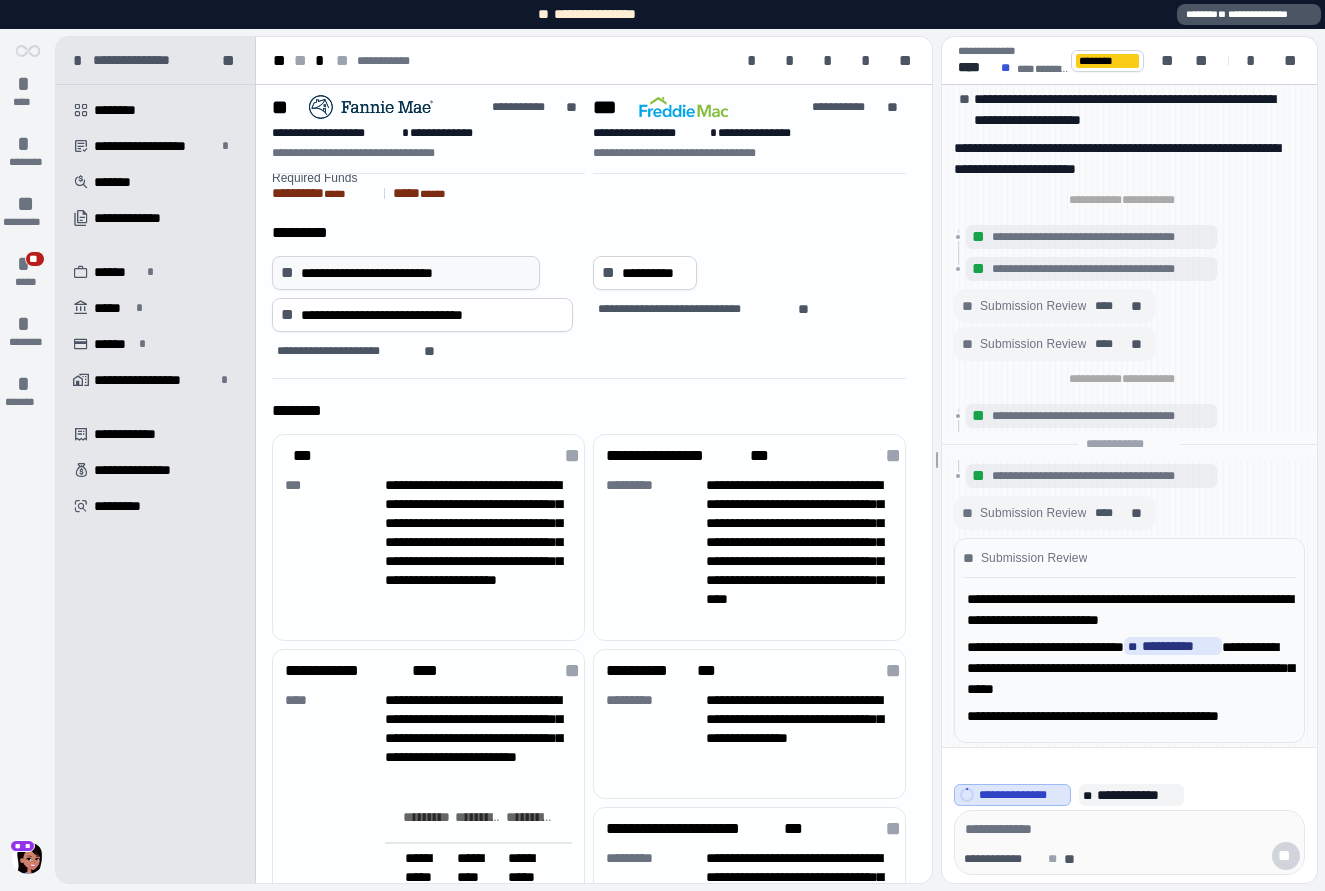click on "**********" at bounding box center [416, 273] 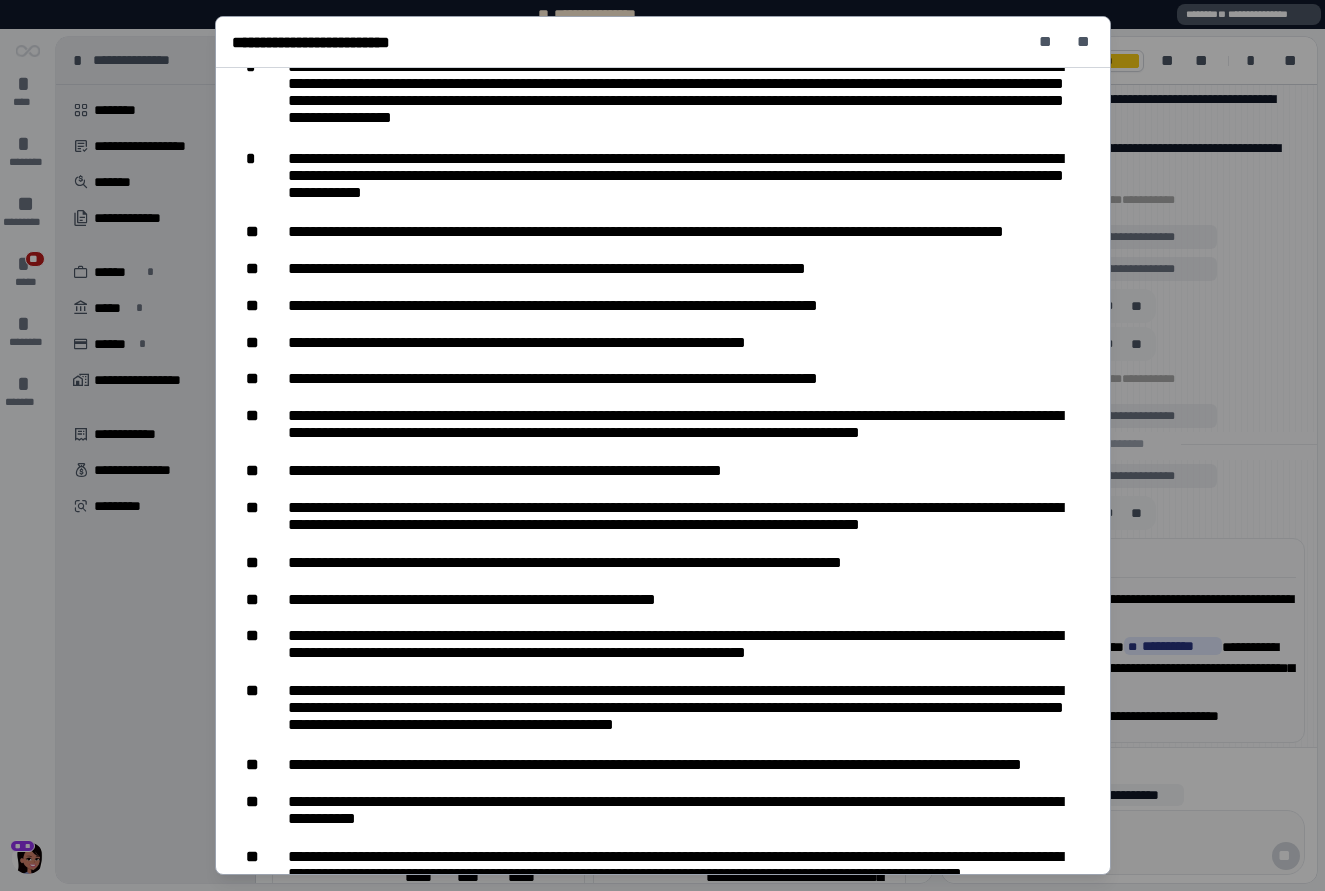 scroll, scrollTop: 905, scrollLeft: 0, axis: vertical 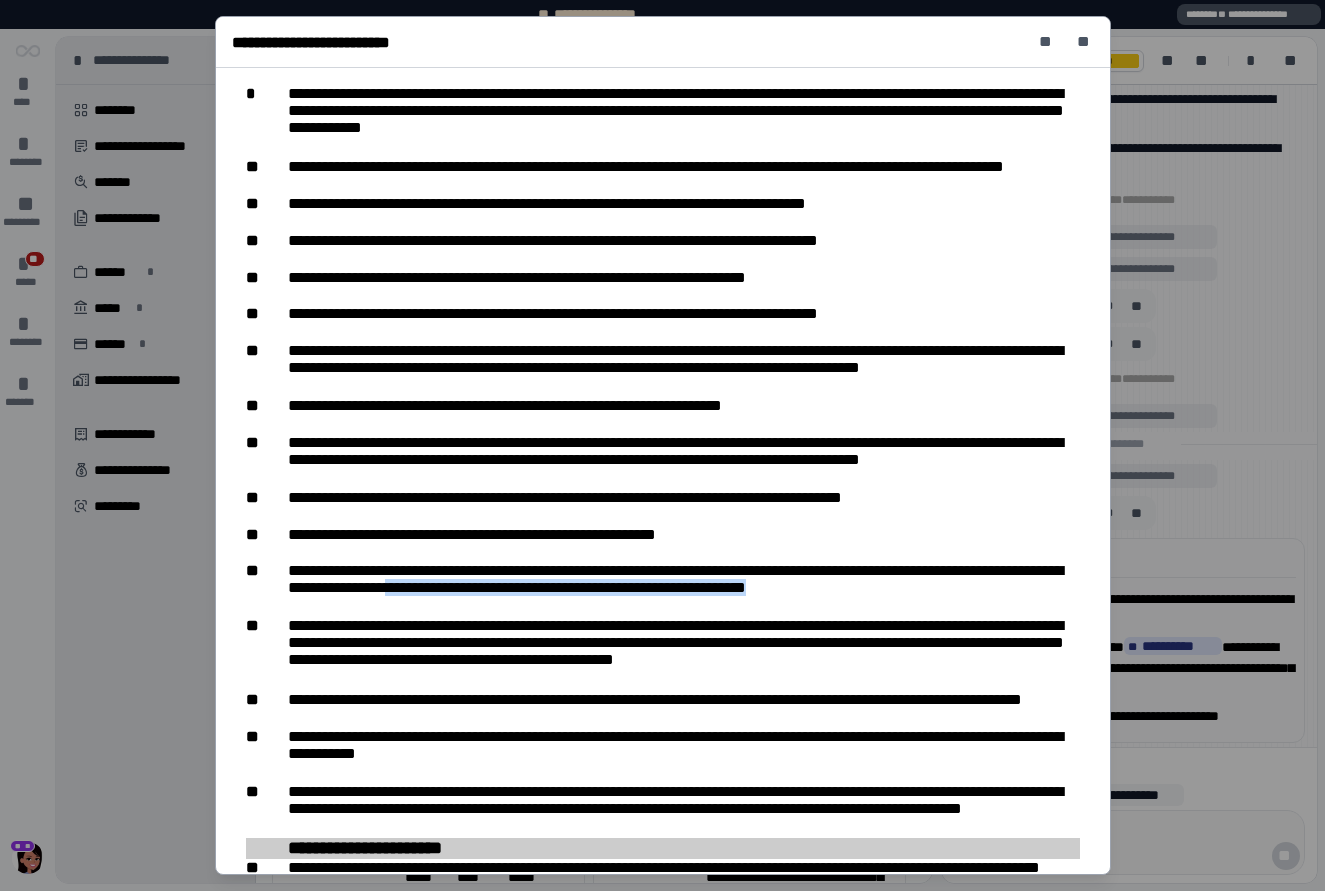 drag, startPoint x: 879, startPoint y: 582, endPoint x: 486, endPoint y: 570, distance: 393.18317 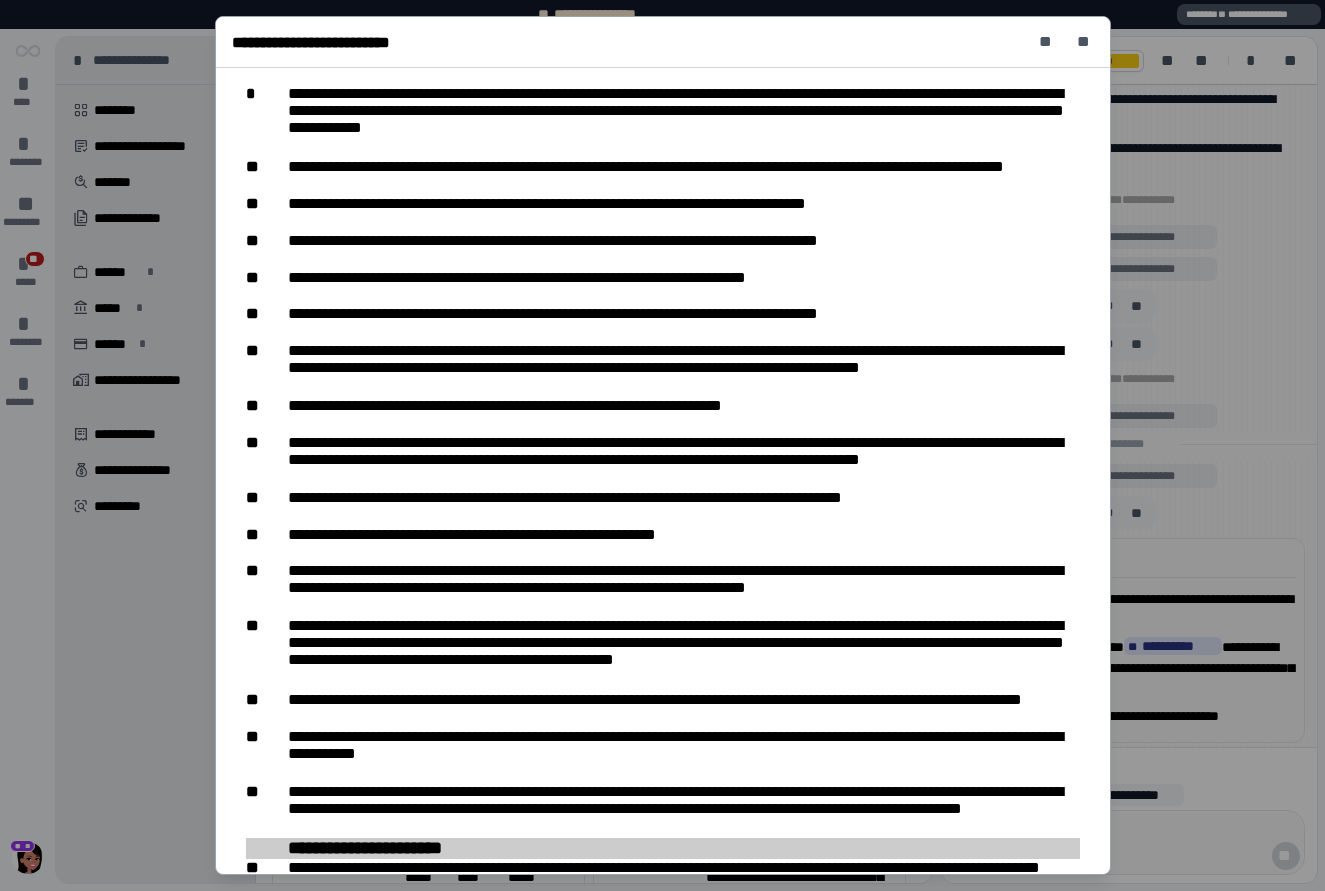 click on "**********" at bounding box center (674, 579) 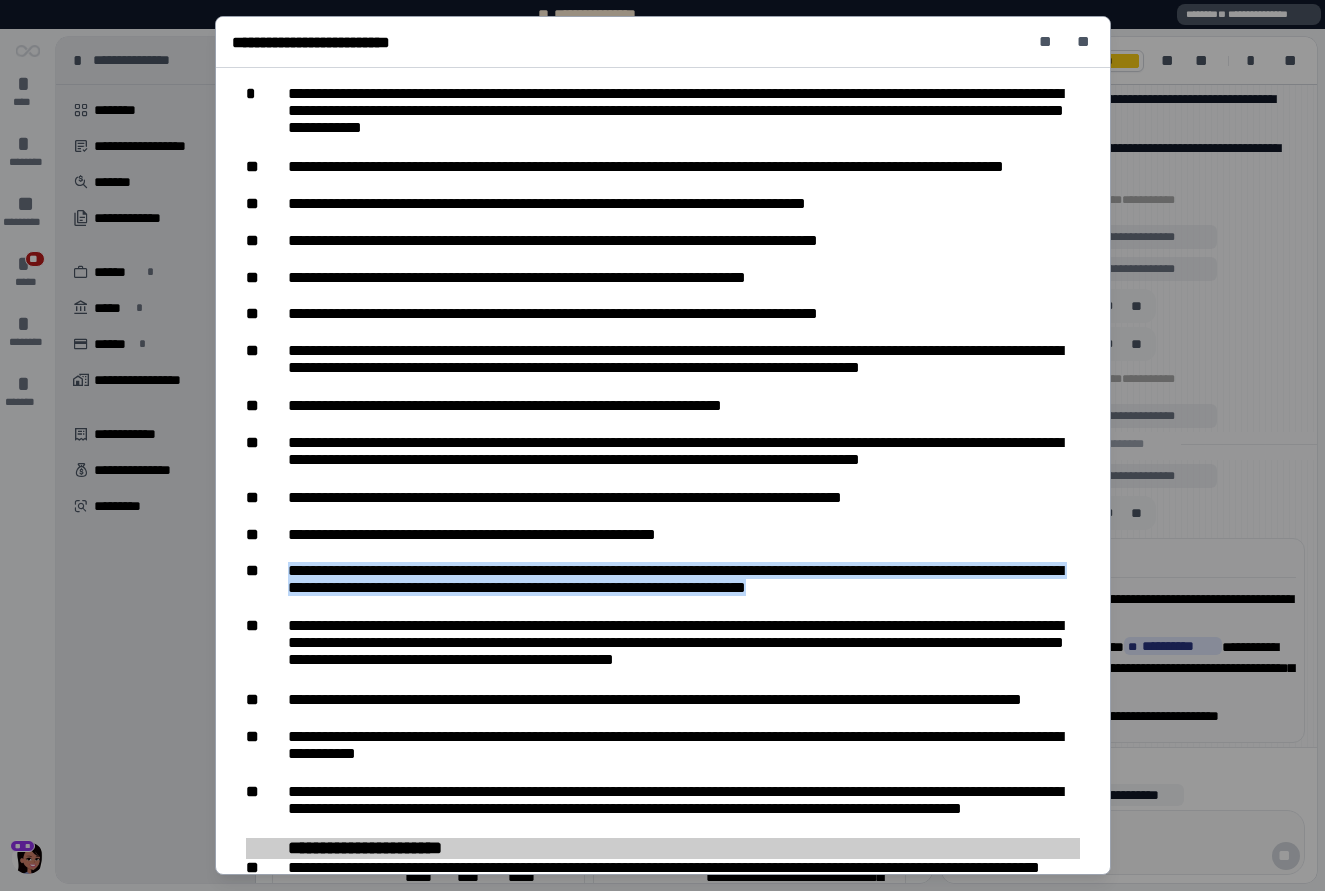 drag, startPoint x: 284, startPoint y: 554, endPoint x: 895, endPoint y: 575, distance: 611.3608 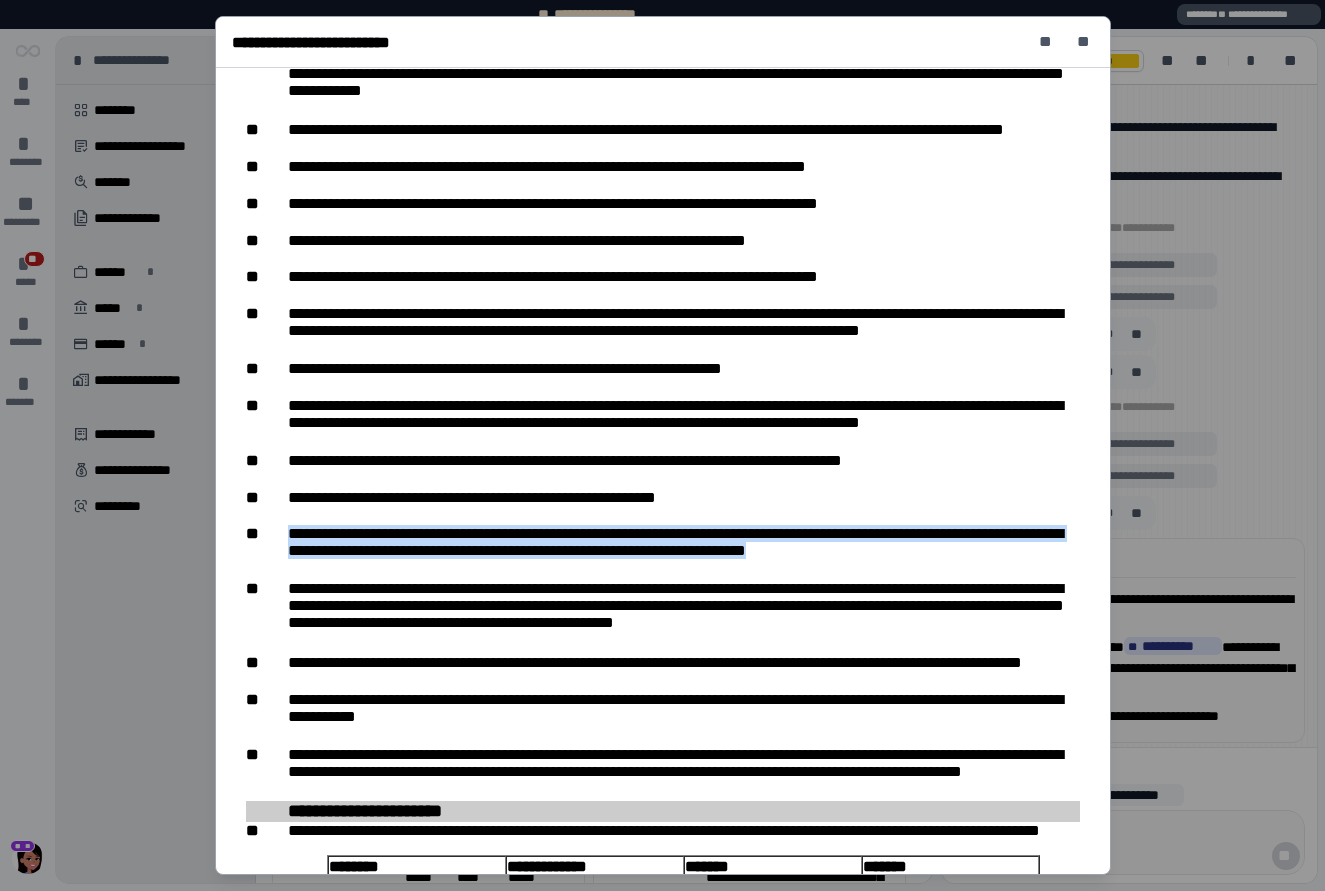 scroll, scrollTop: 946, scrollLeft: 0, axis: vertical 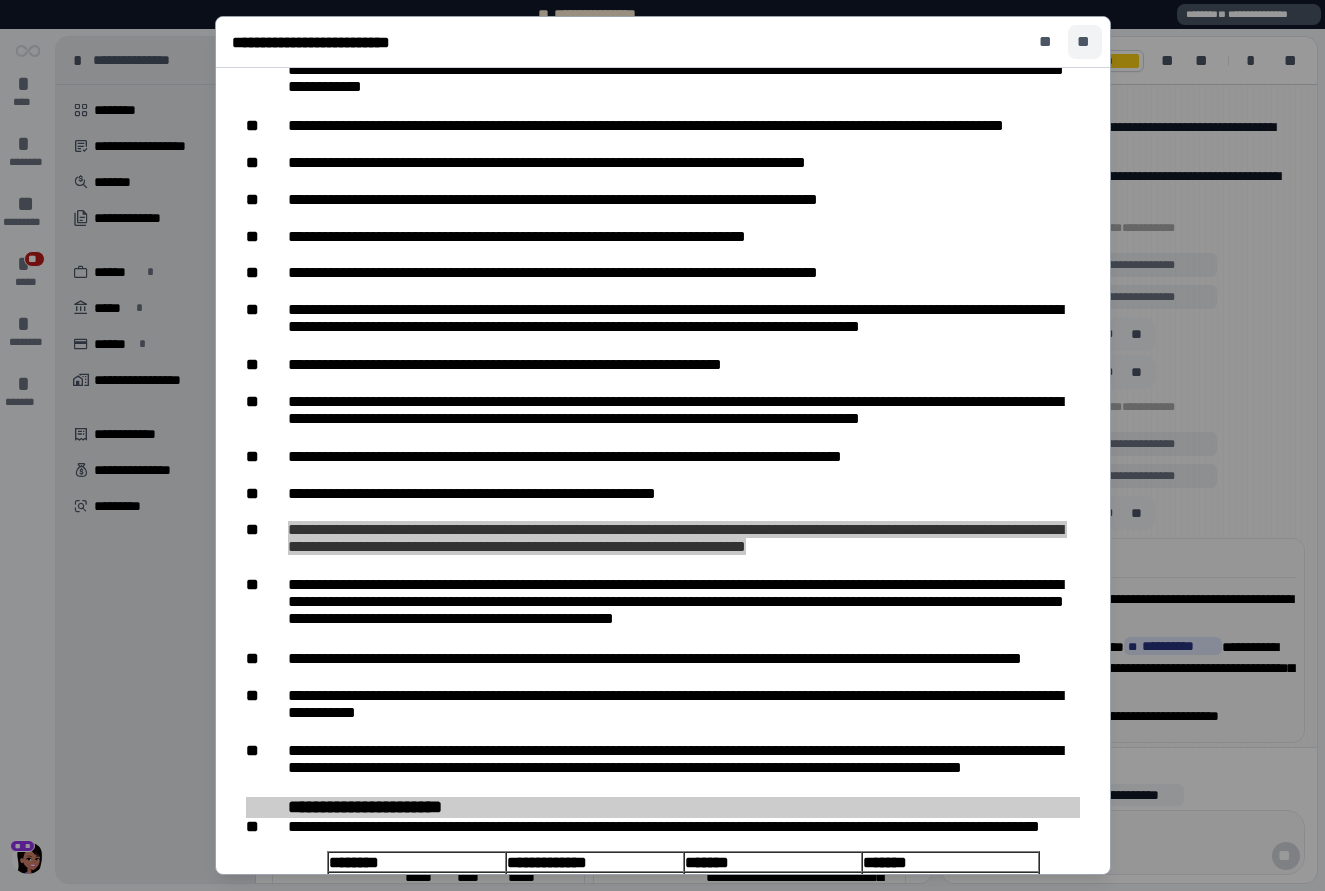 click on "**" at bounding box center [1085, 42] 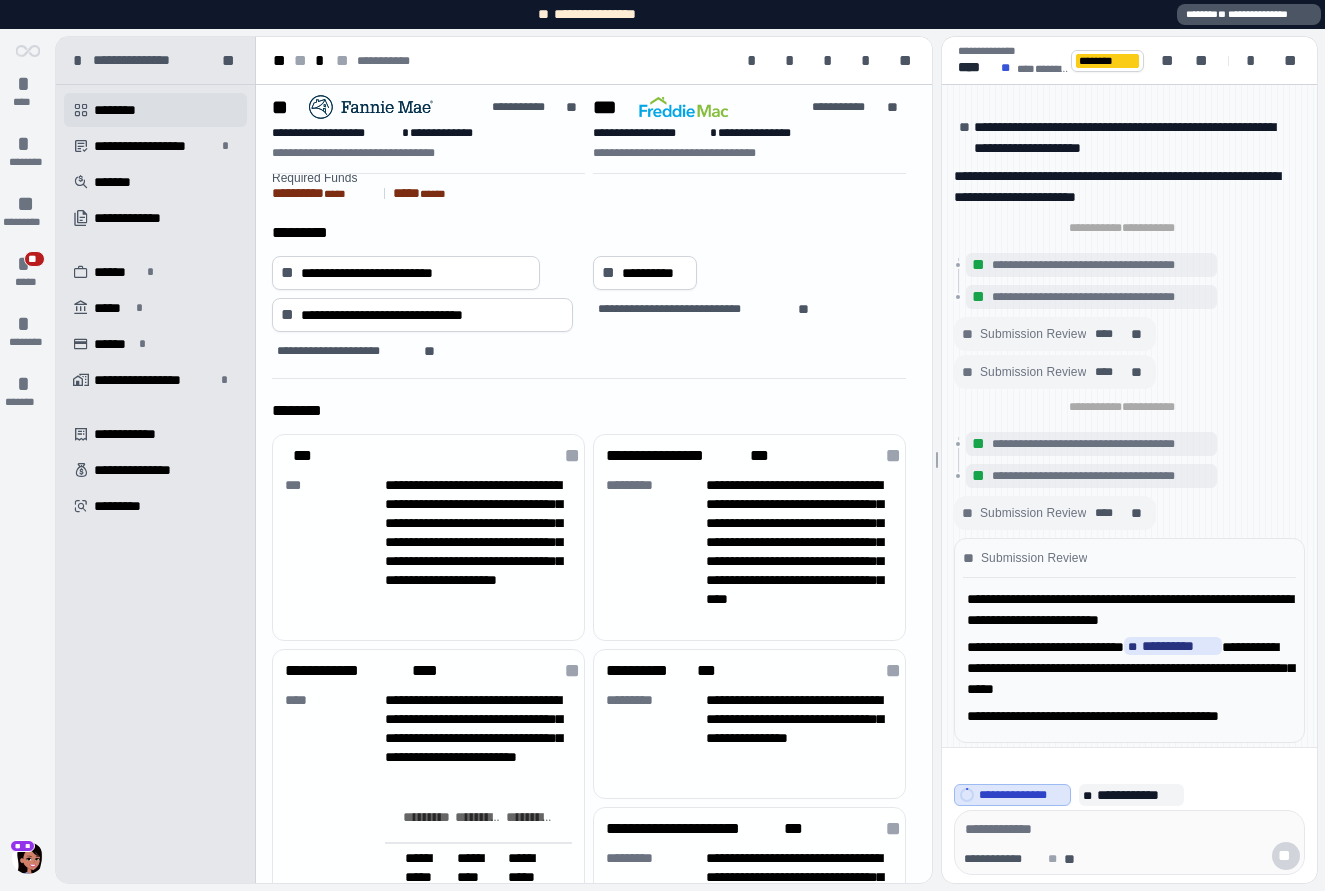 click on "********" at bounding box center (124, 110) 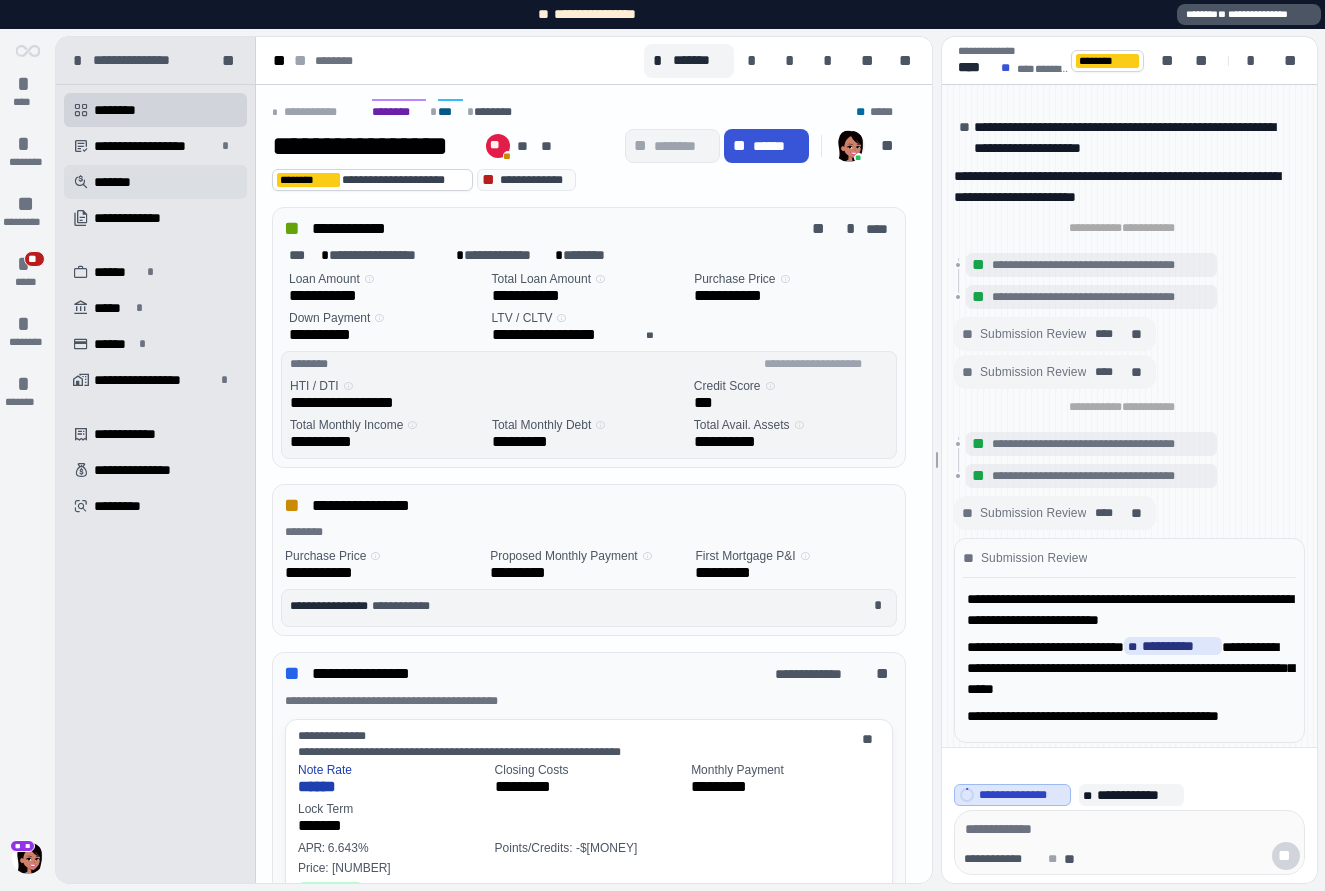 click on " *******" at bounding box center [155, 182] 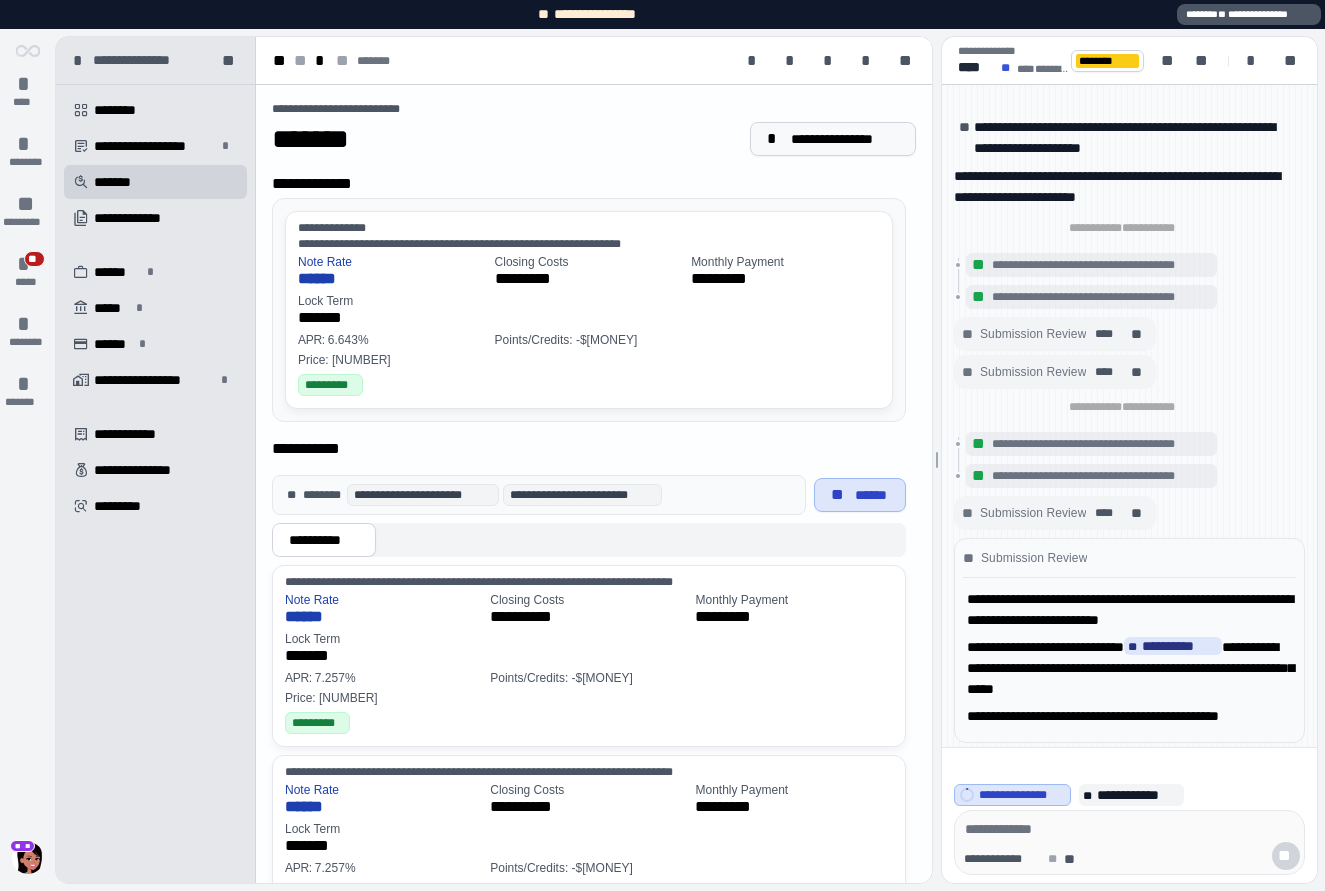 click on "**********" at bounding box center [833, 139] 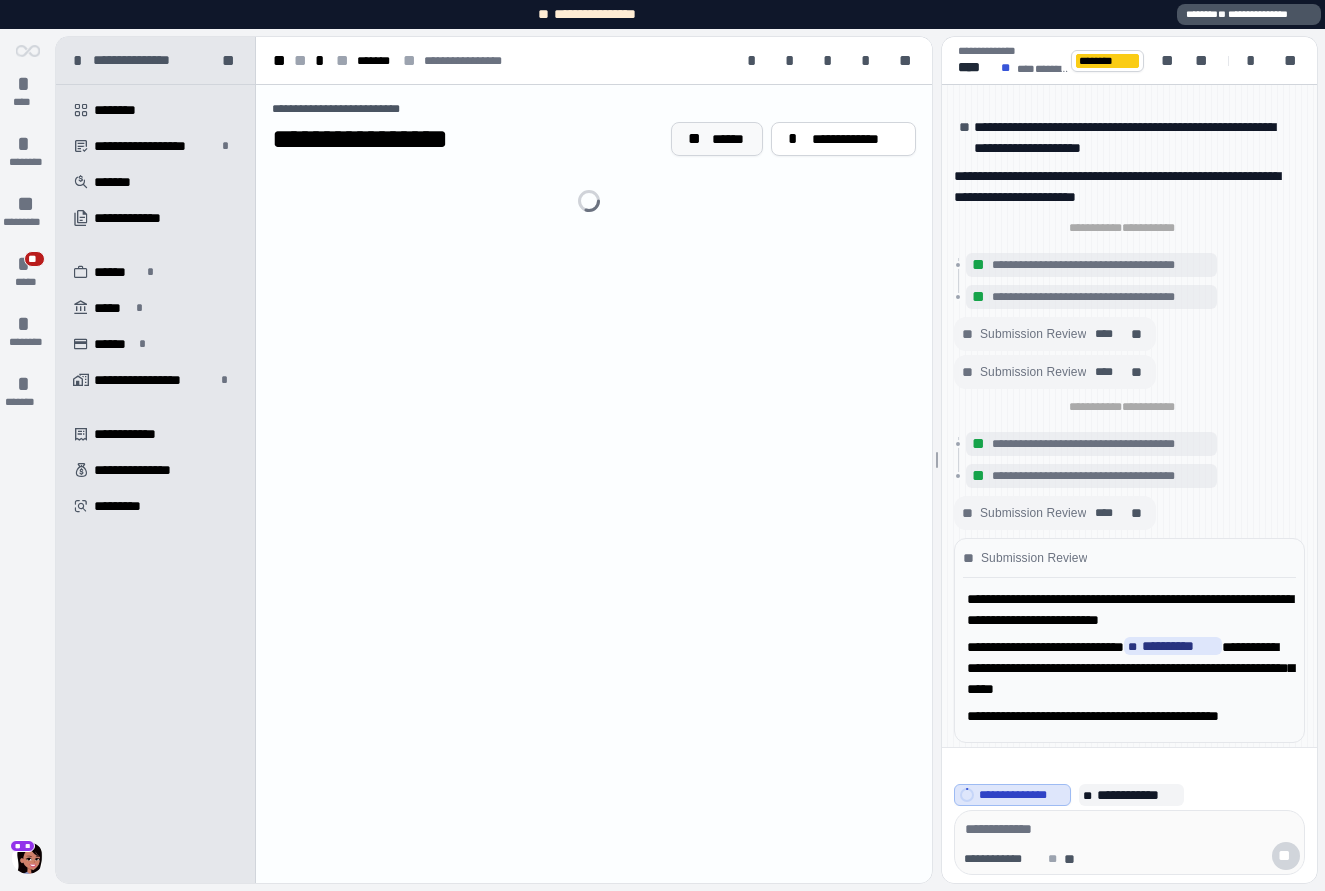 click on "******" at bounding box center (729, 139) 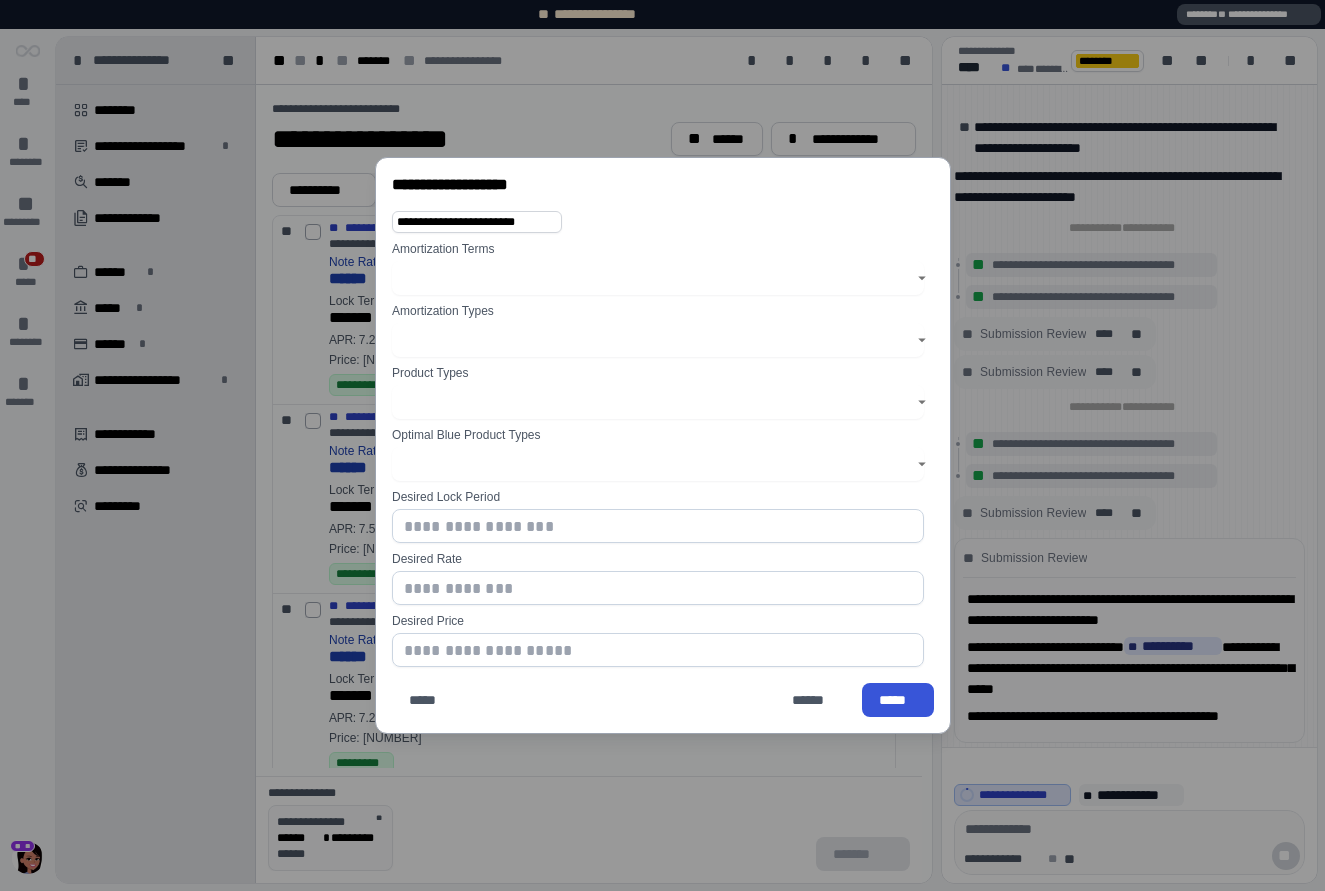 click at bounding box center (647, 402) 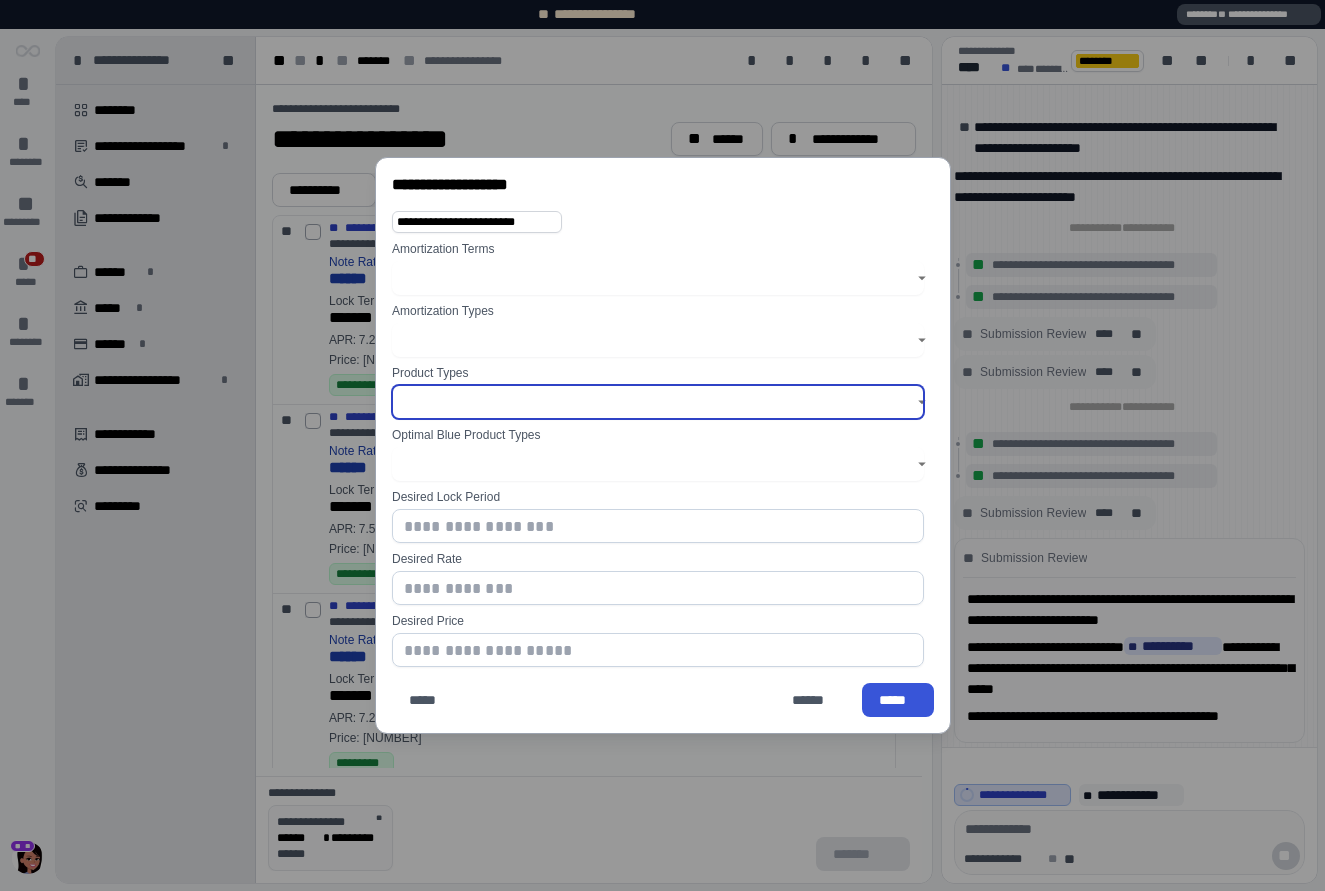 click at bounding box center [651, 402] 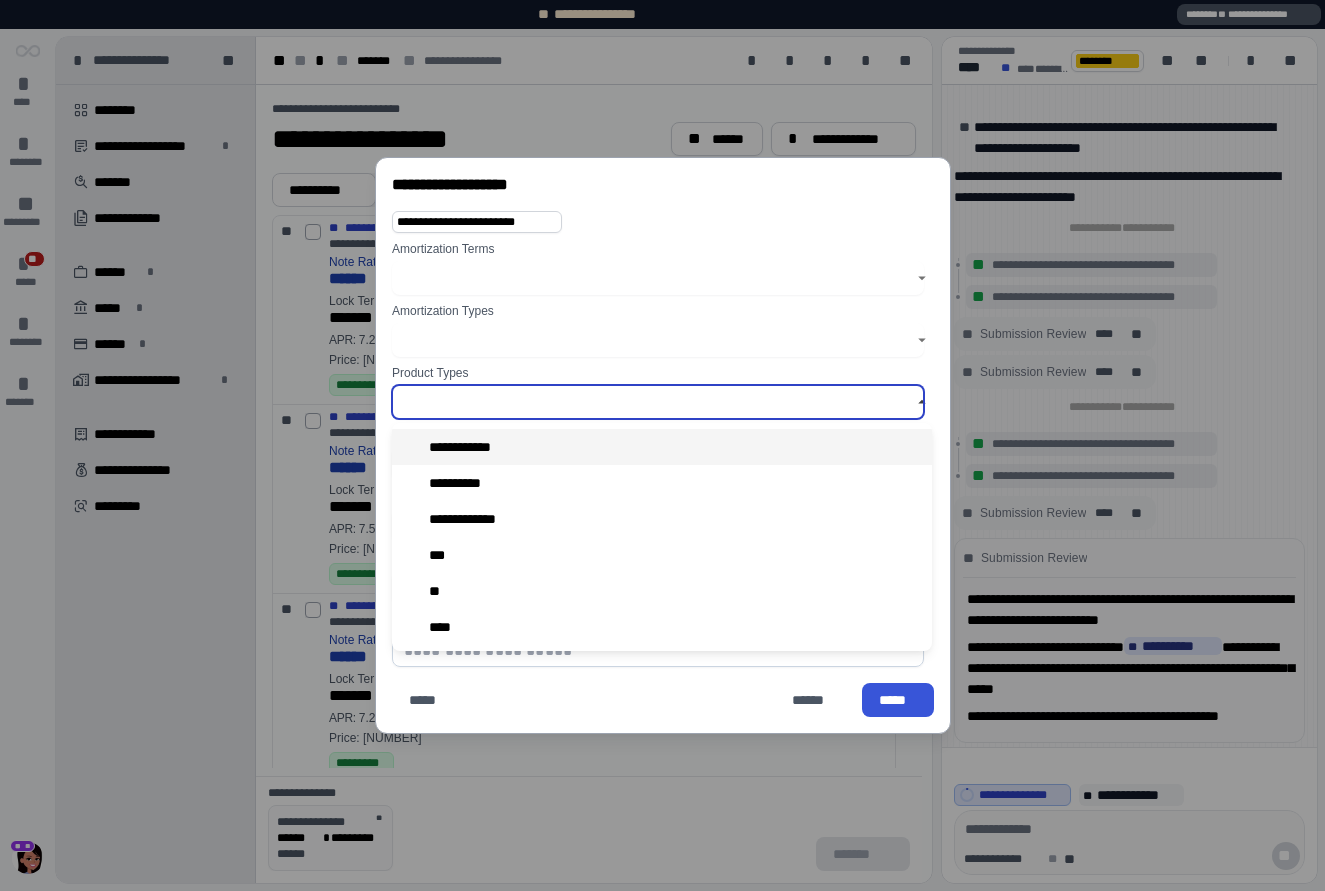 click on "**********" at bounding box center (471, 447) 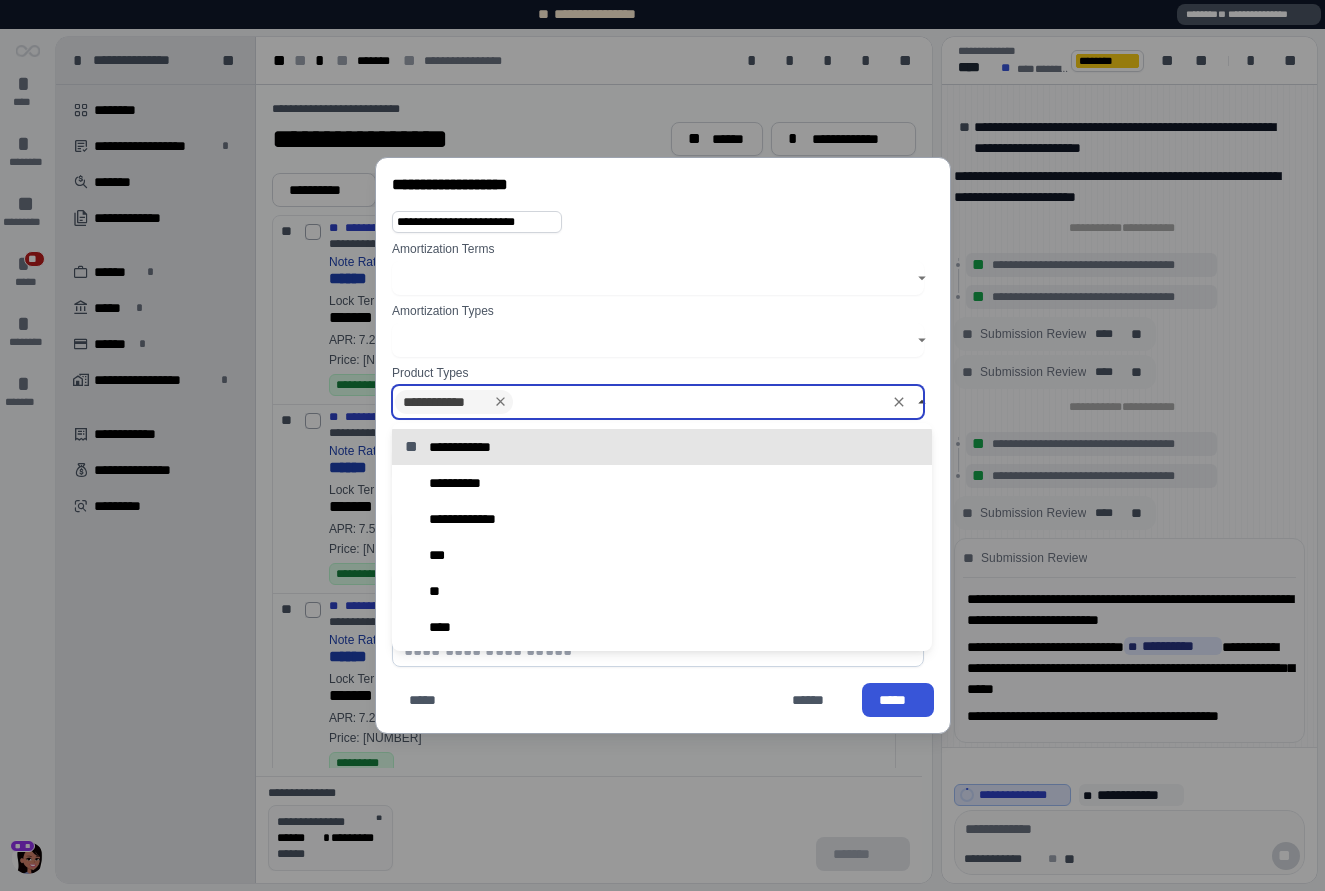 click at bounding box center (647, 340) 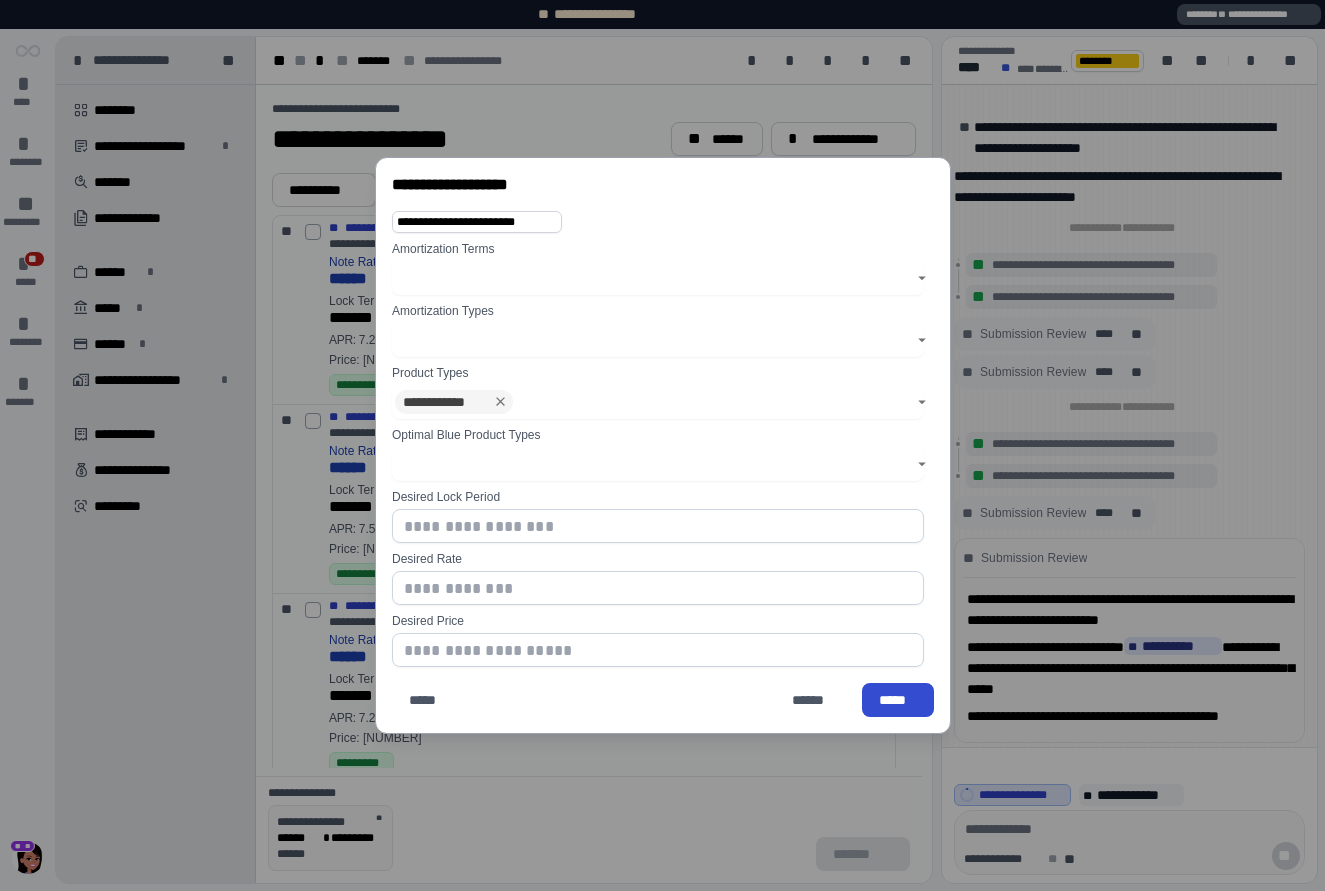 click on "*****" at bounding box center [898, 700] 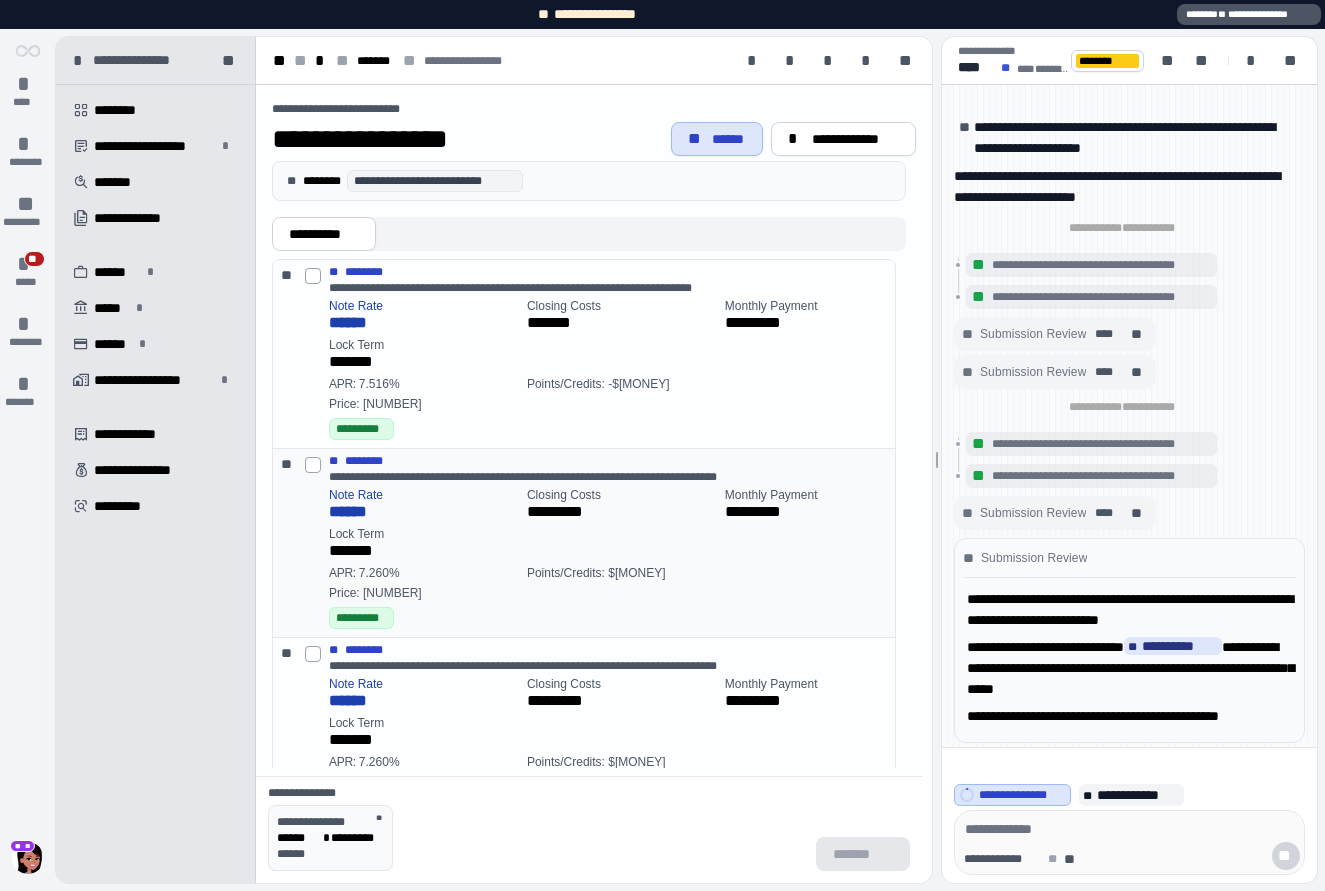 click on "*********" at bounding box center [622, 618] 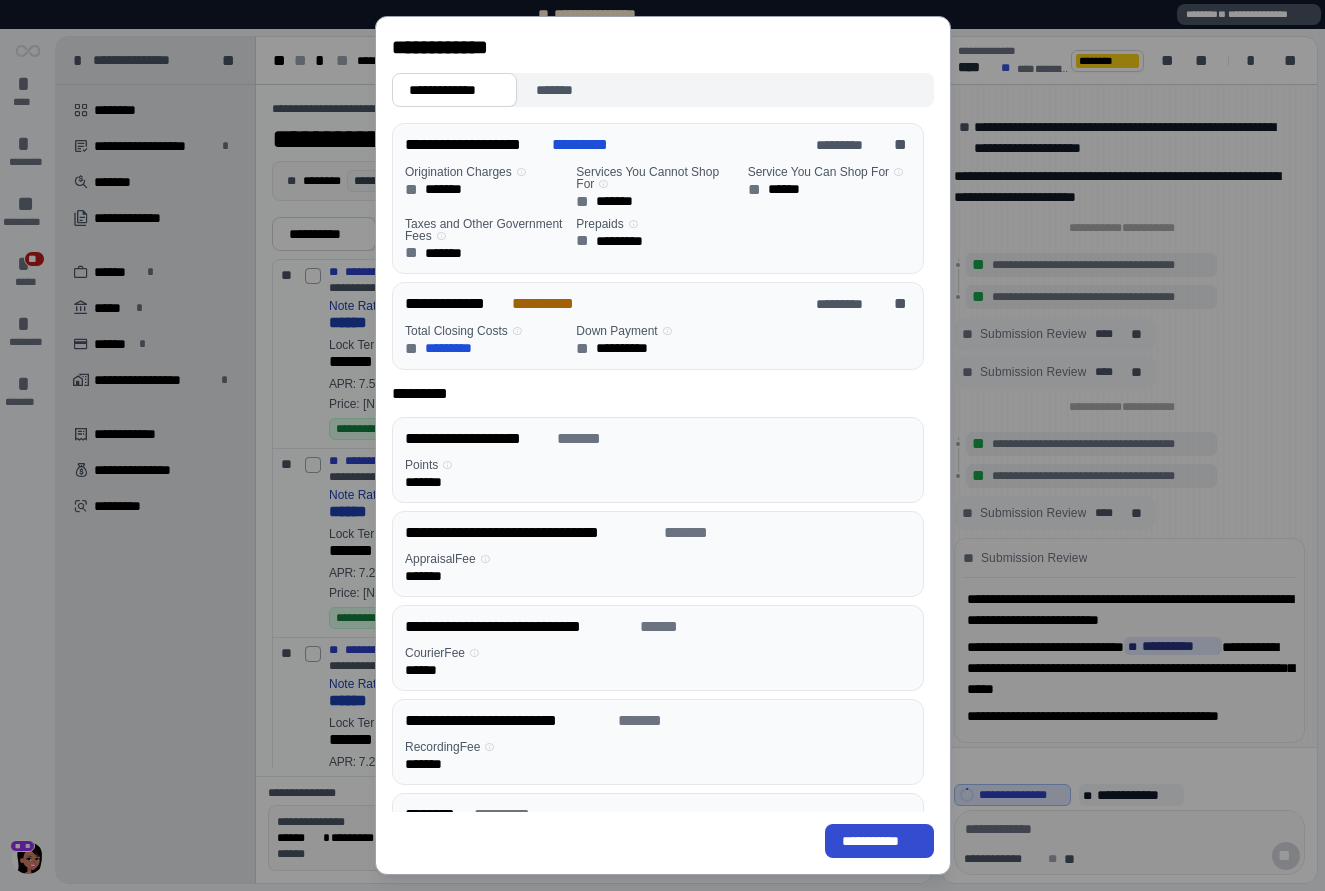 click on "**********" at bounding box center (878, 841) 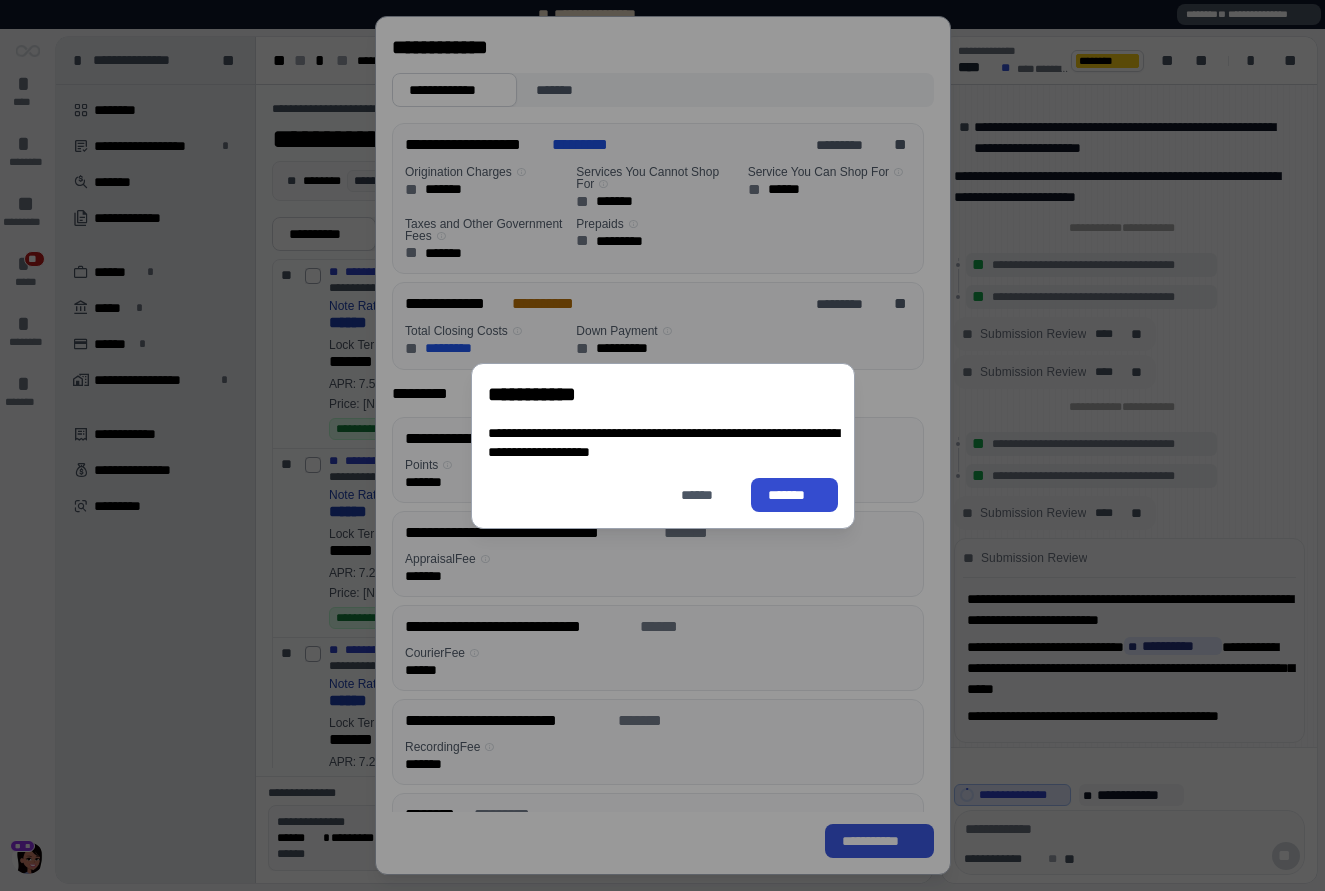 click on "*******" at bounding box center [794, 494] 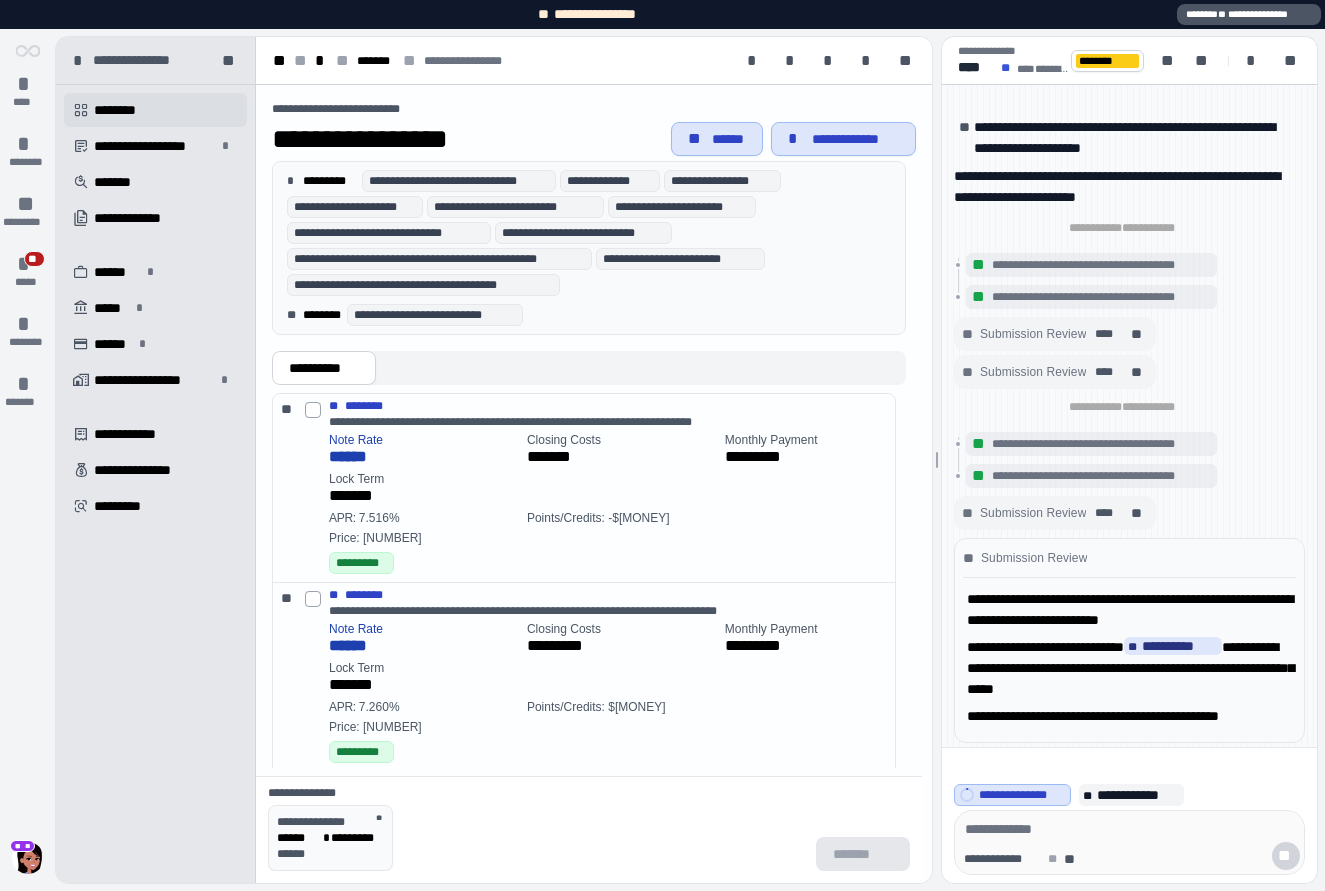 click on "********" at bounding box center [124, 110] 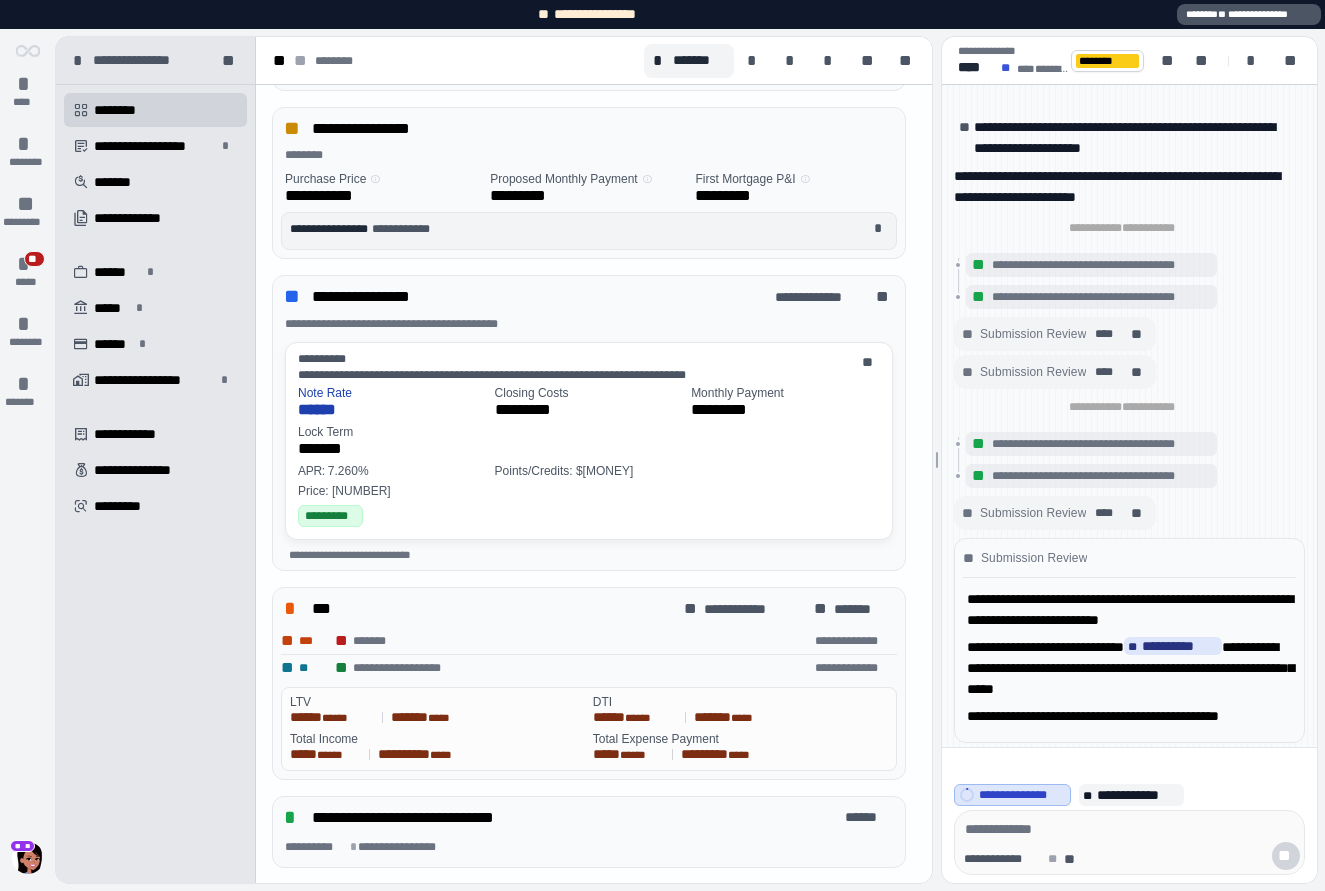 scroll, scrollTop: 404, scrollLeft: 0, axis: vertical 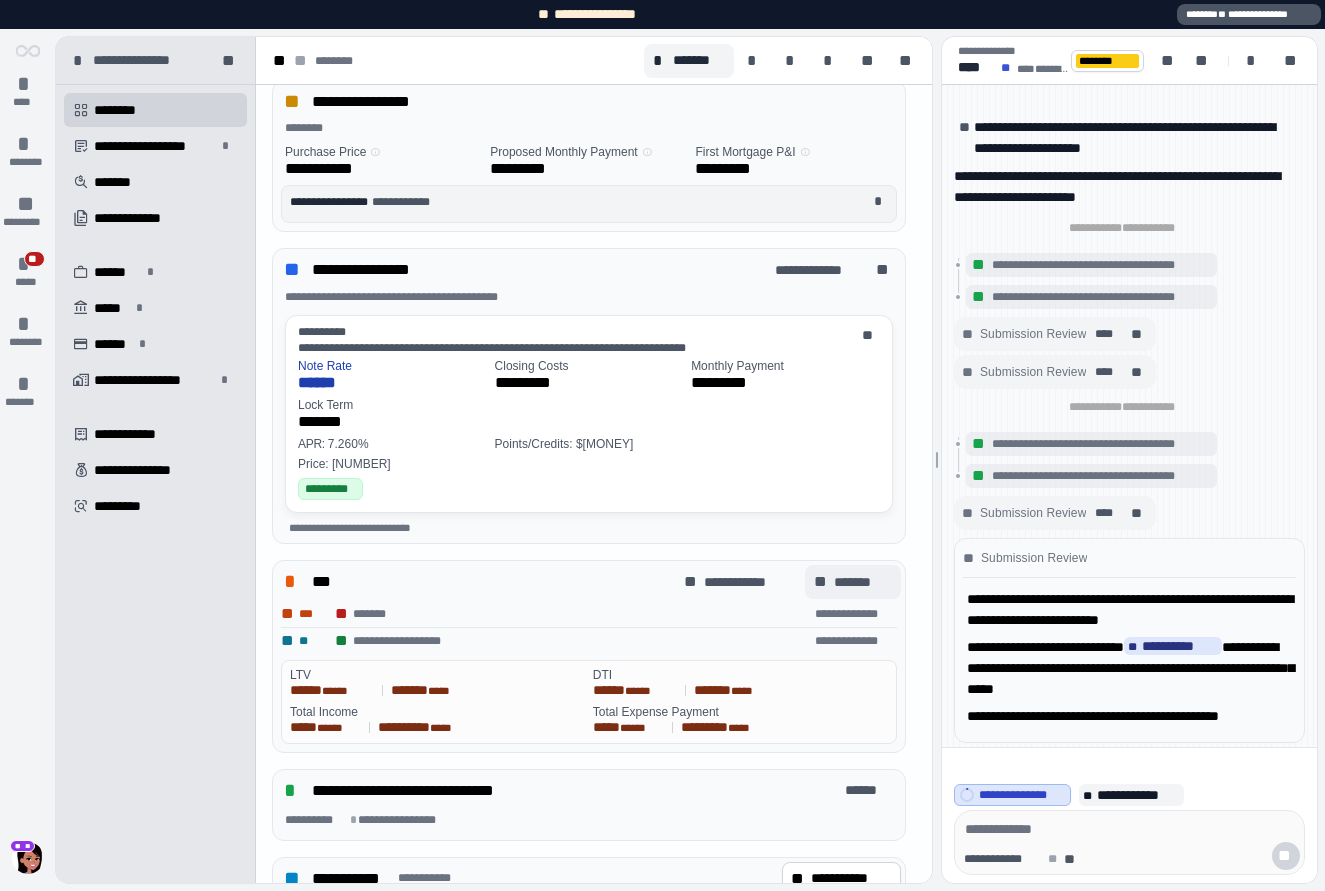 click on "*******" at bounding box center [863, 582] 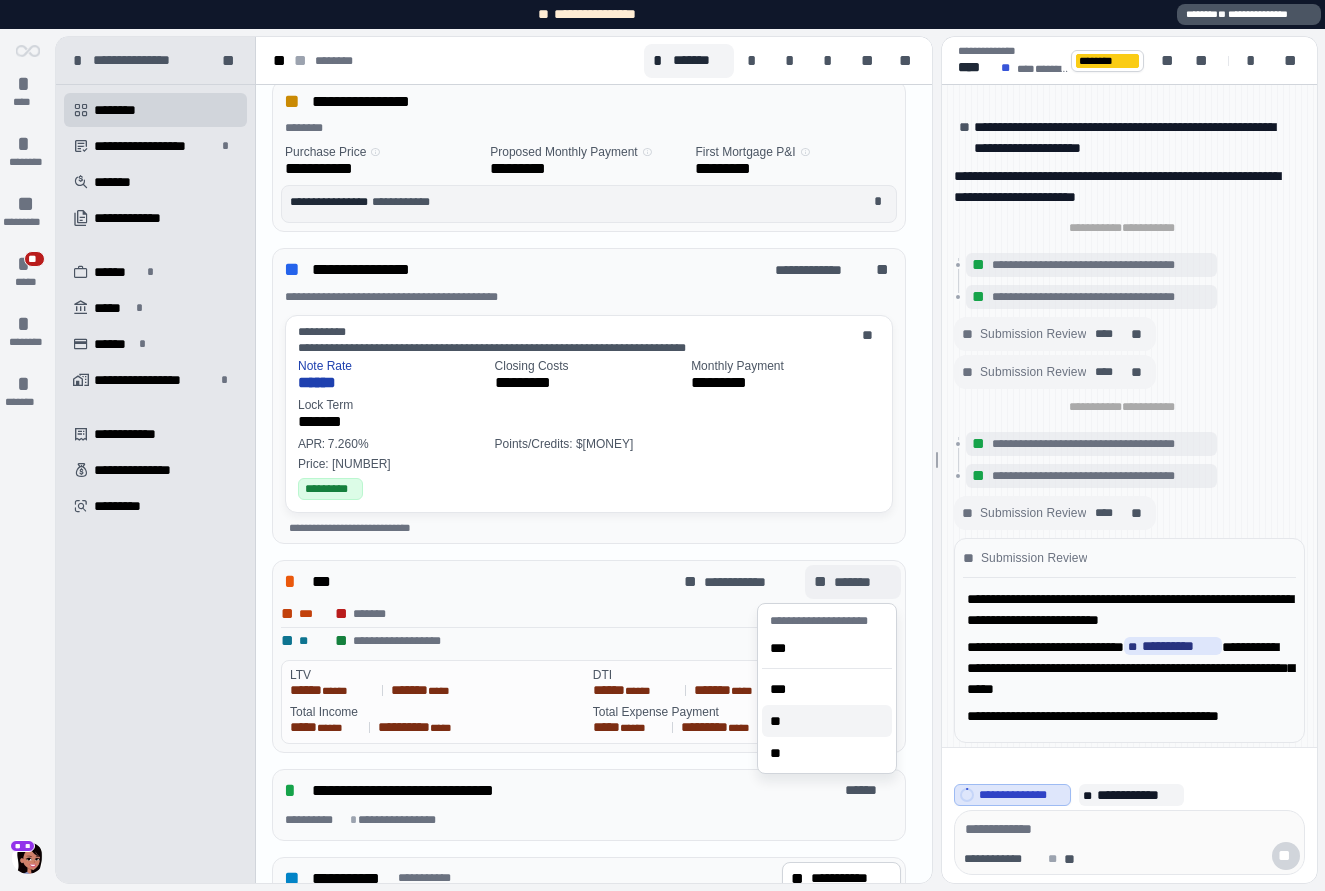click on "**" at bounding box center (827, 721) 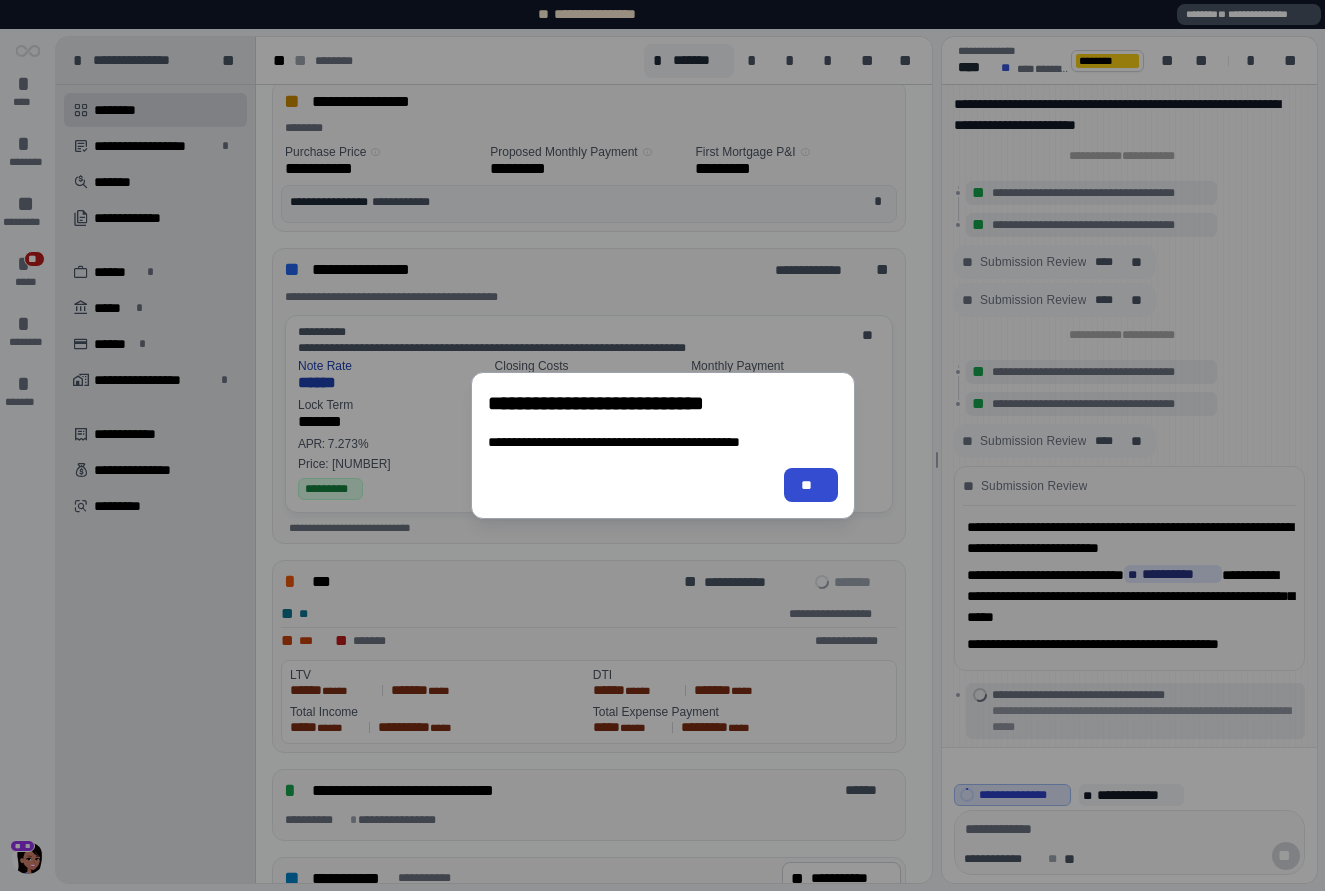click on "**" at bounding box center (810, 485) 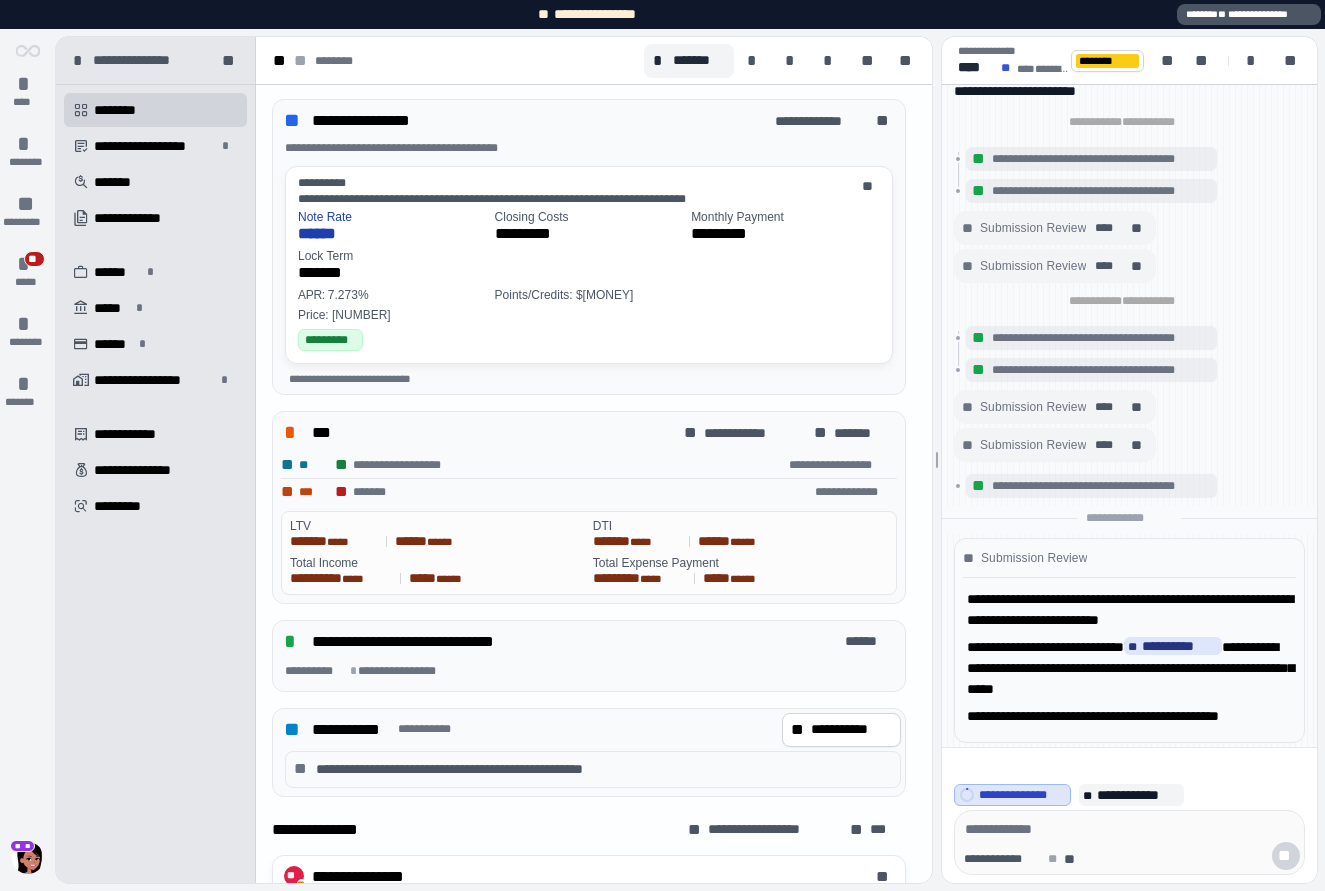 scroll, scrollTop: 559, scrollLeft: 0, axis: vertical 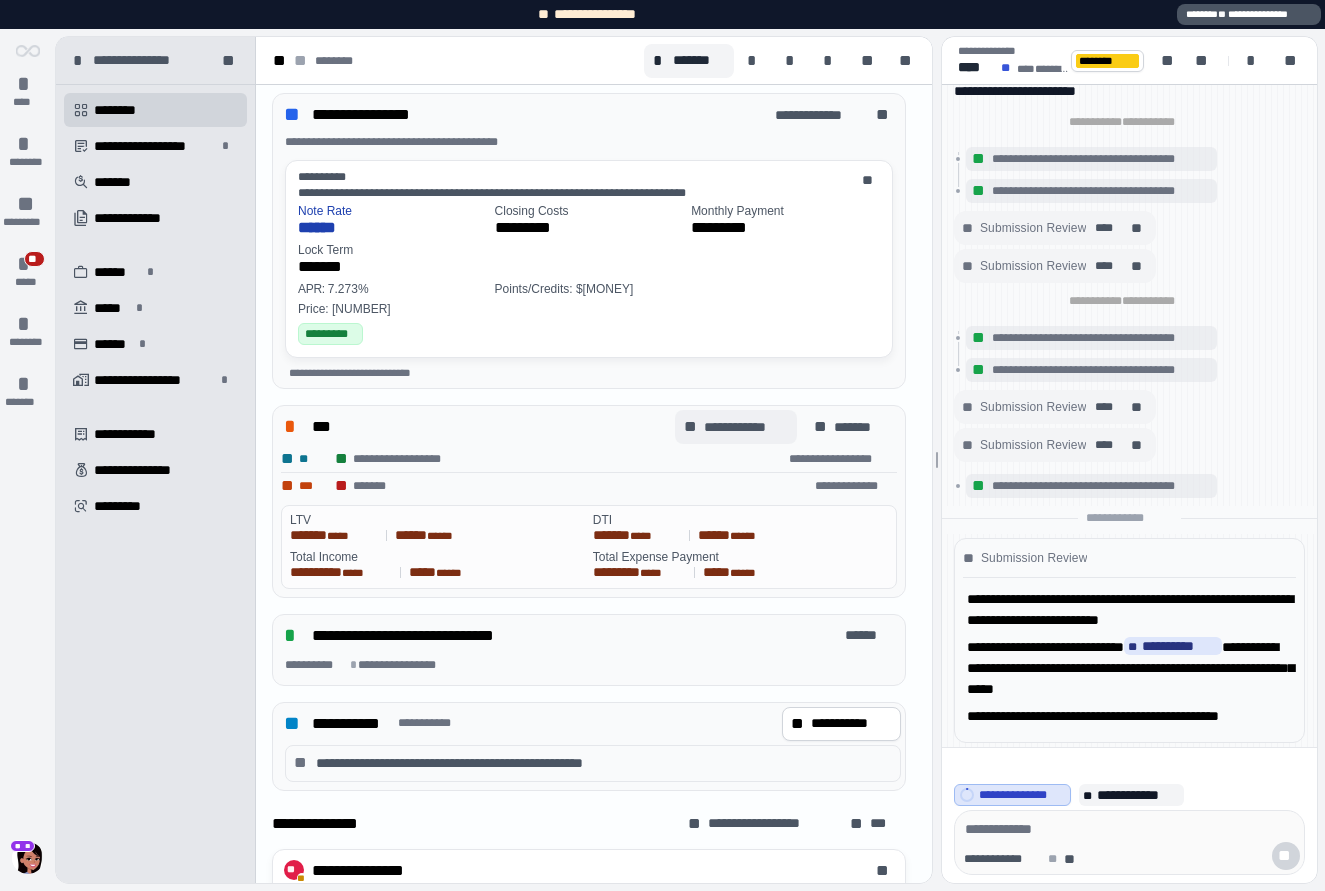 click on "**********" at bounding box center (746, 427) 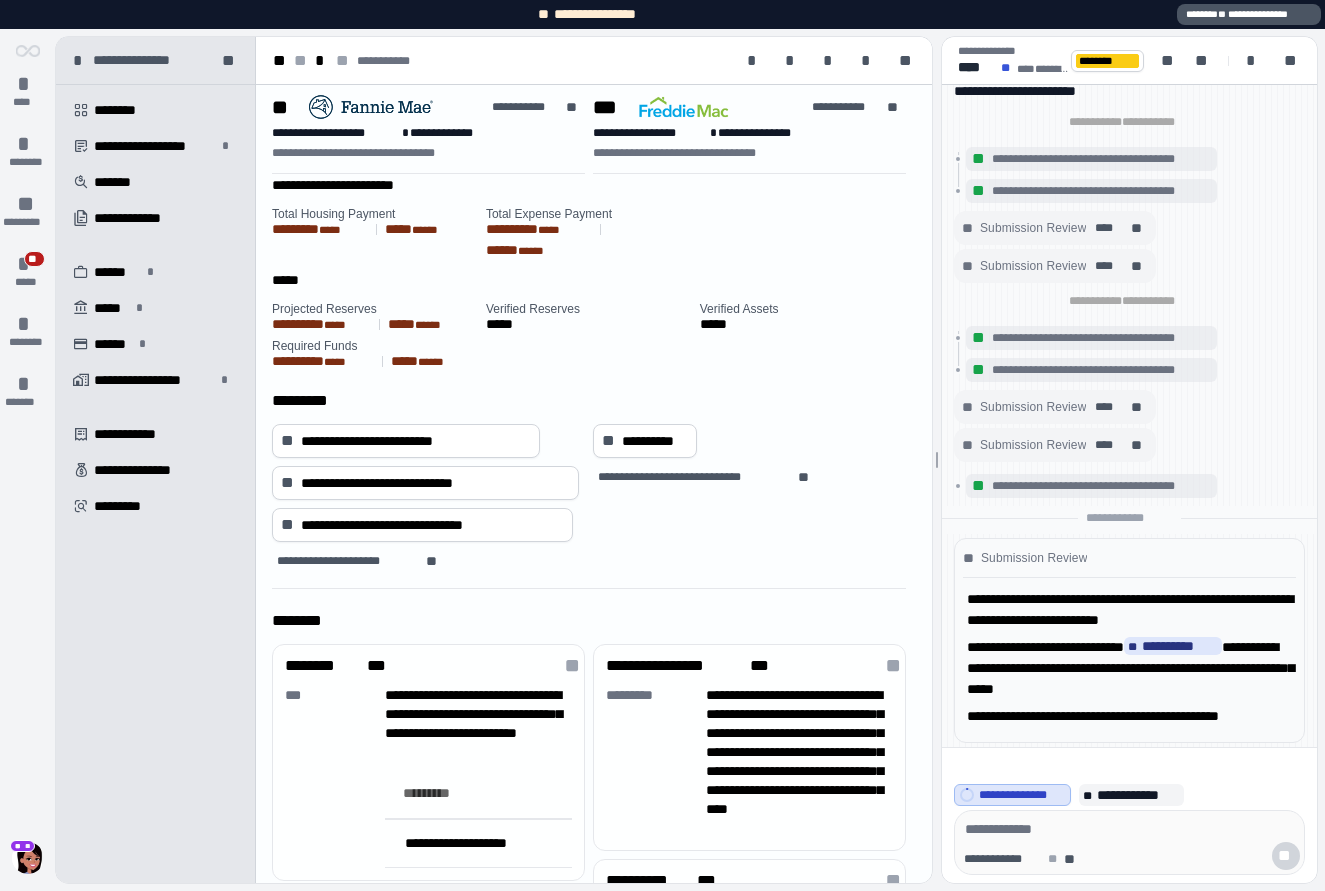 scroll, scrollTop: 473, scrollLeft: 0, axis: vertical 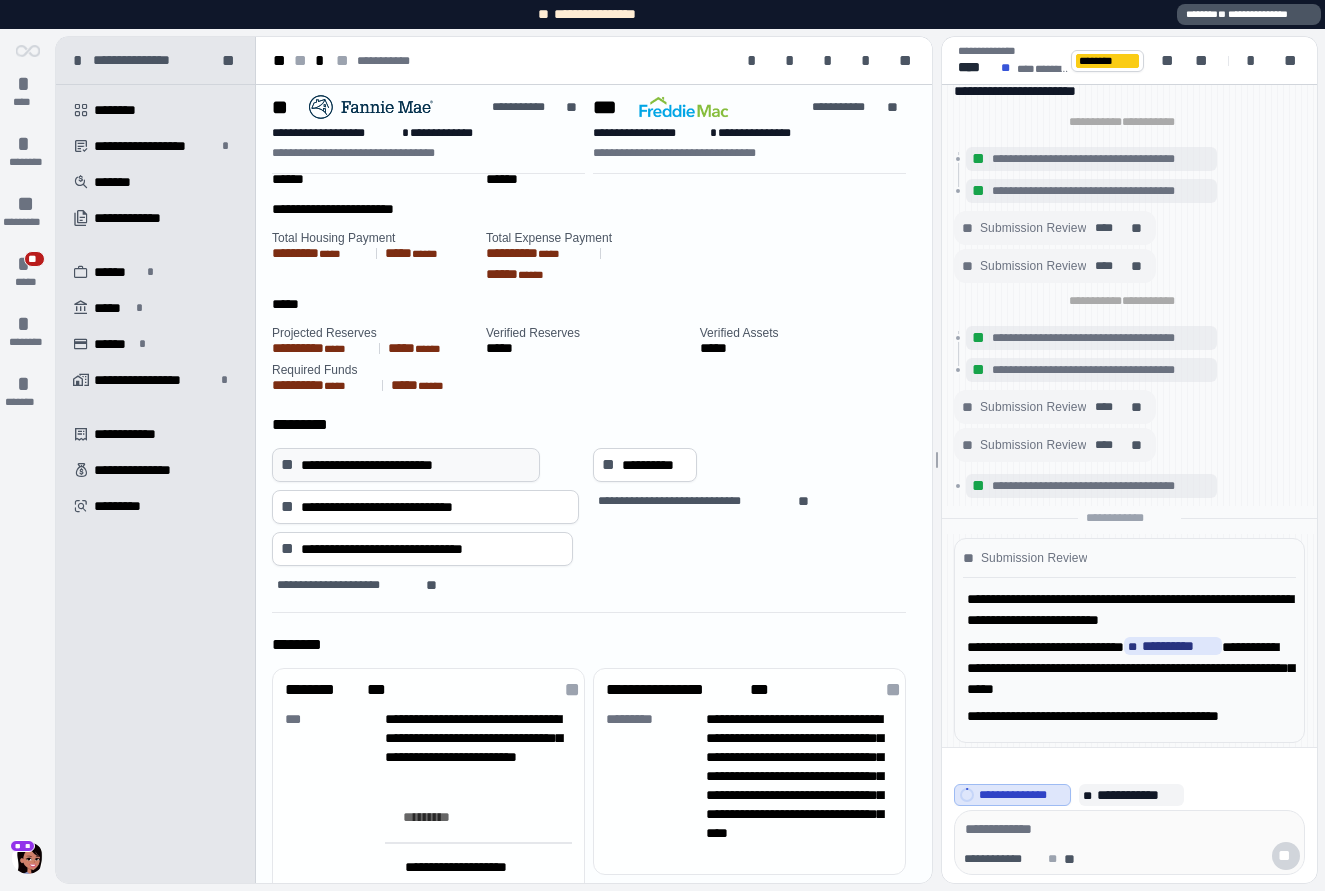 click on "**********" at bounding box center (416, 465) 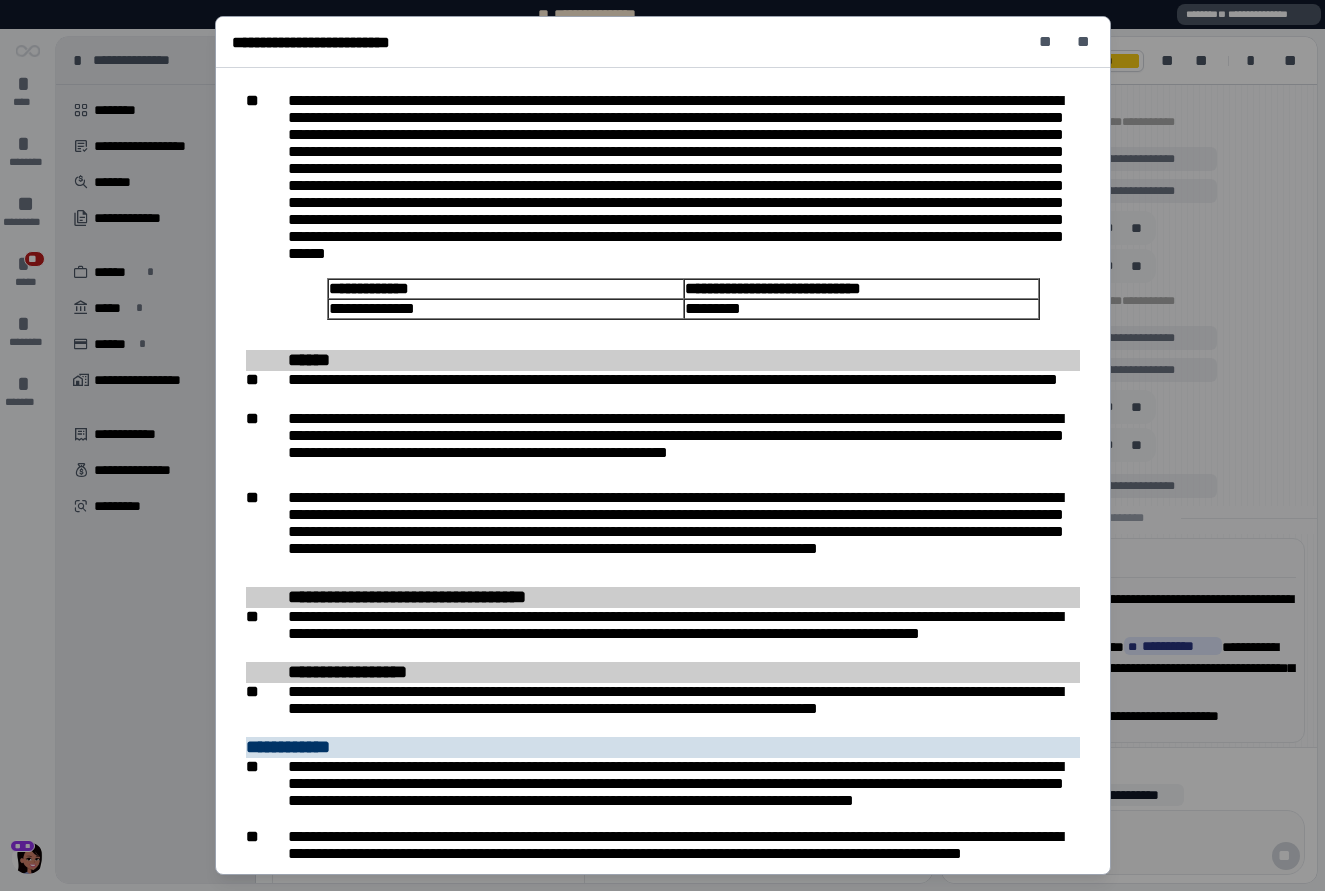 scroll, scrollTop: 2801, scrollLeft: 0, axis: vertical 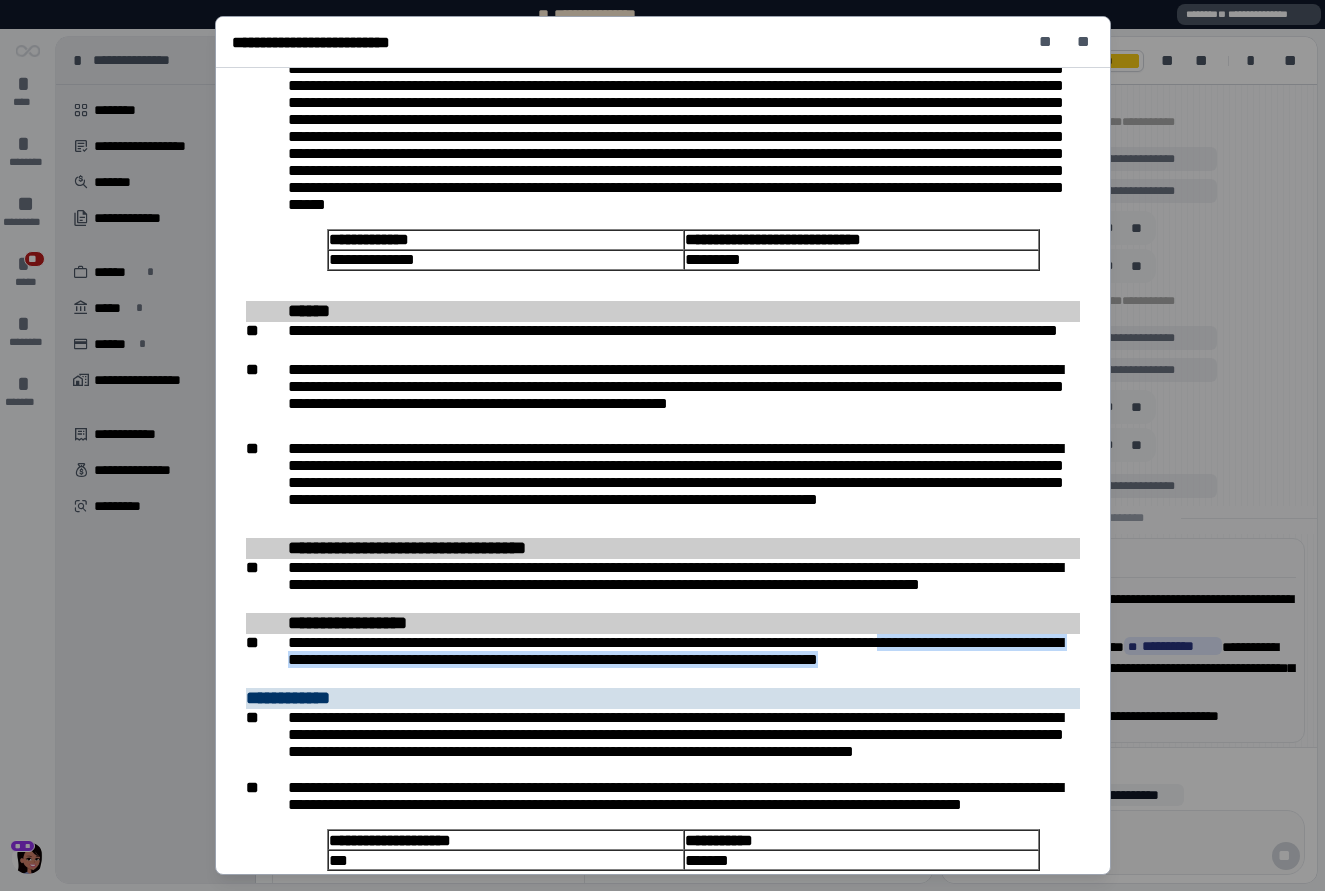 drag, startPoint x: 285, startPoint y: 643, endPoint x: 871, endPoint y: 661, distance: 586.27637 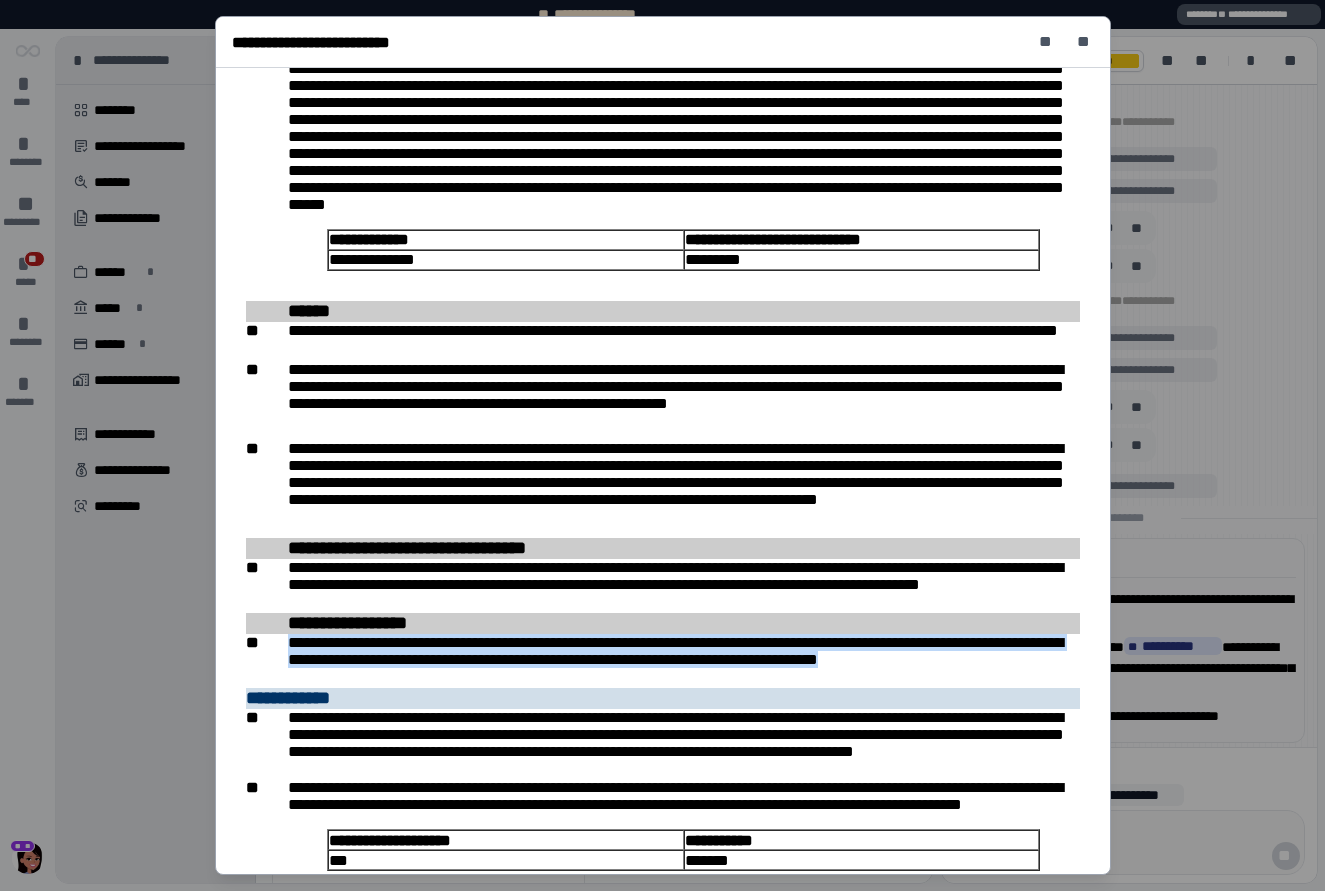 drag, startPoint x: 876, startPoint y: 663, endPoint x: 287, endPoint y: 640, distance: 589.4489 